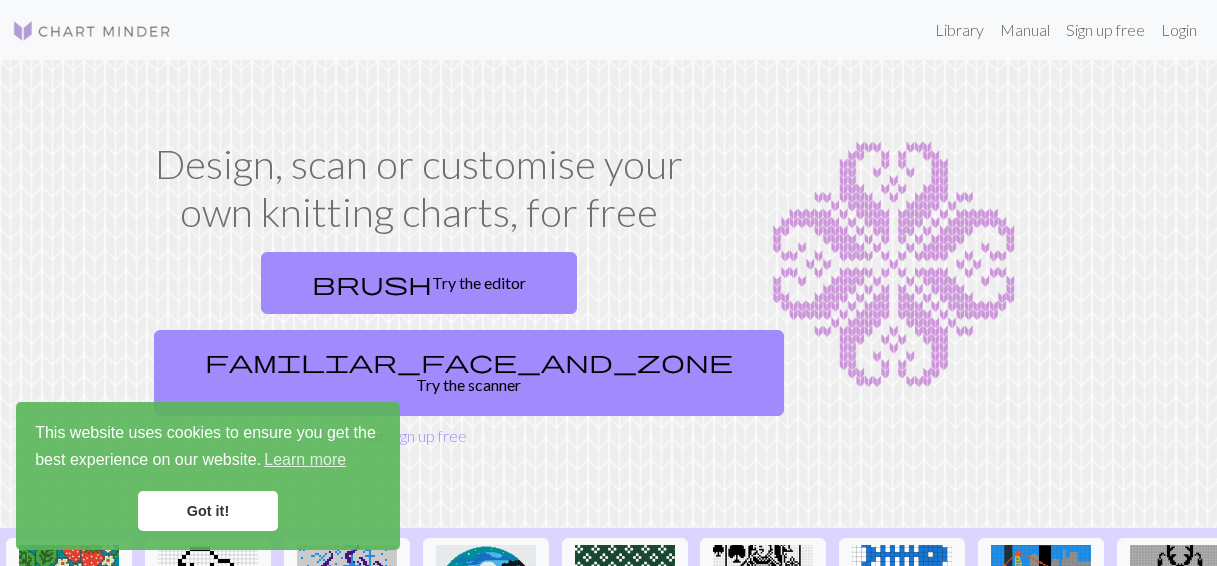 scroll, scrollTop: 0, scrollLeft: 0, axis: both 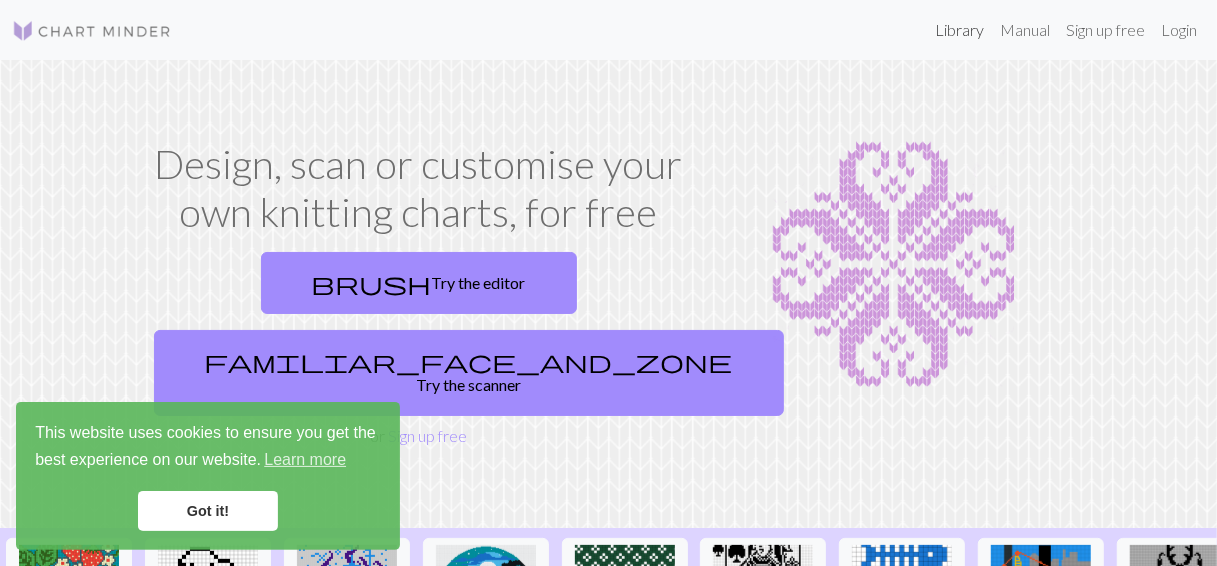 click on "Library" at bounding box center [959, 30] 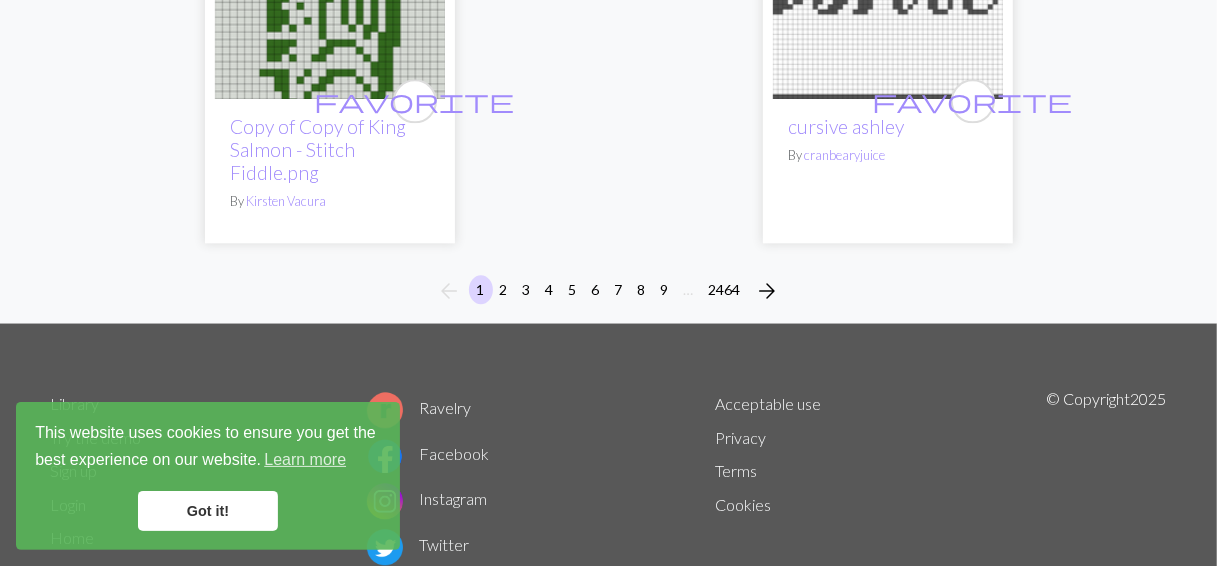 scroll, scrollTop: 7005, scrollLeft: 0, axis: vertical 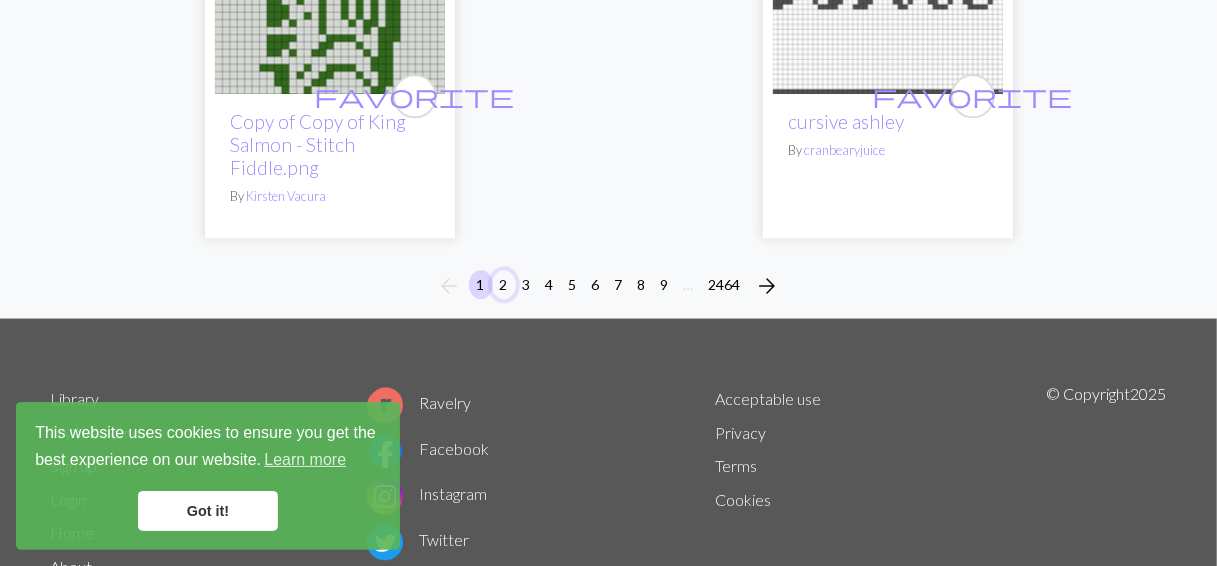 click on "2" at bounding box center (504, 284) 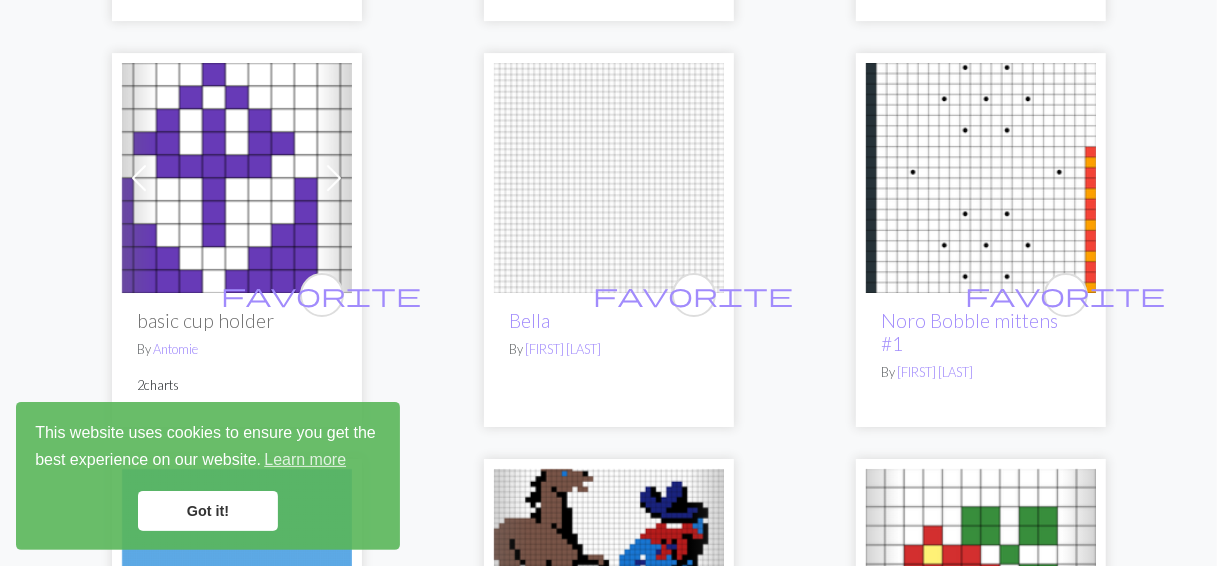 scroll, scrollTop: 3866, scrollLeft: 0, axis: vertical 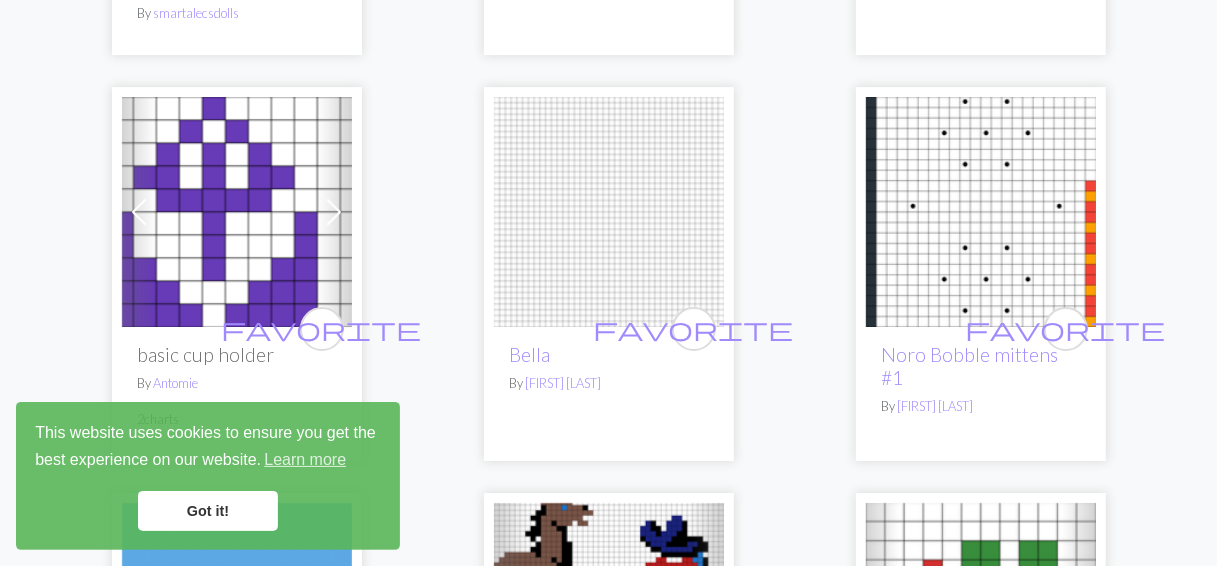 click at bounding box center [609, 212] 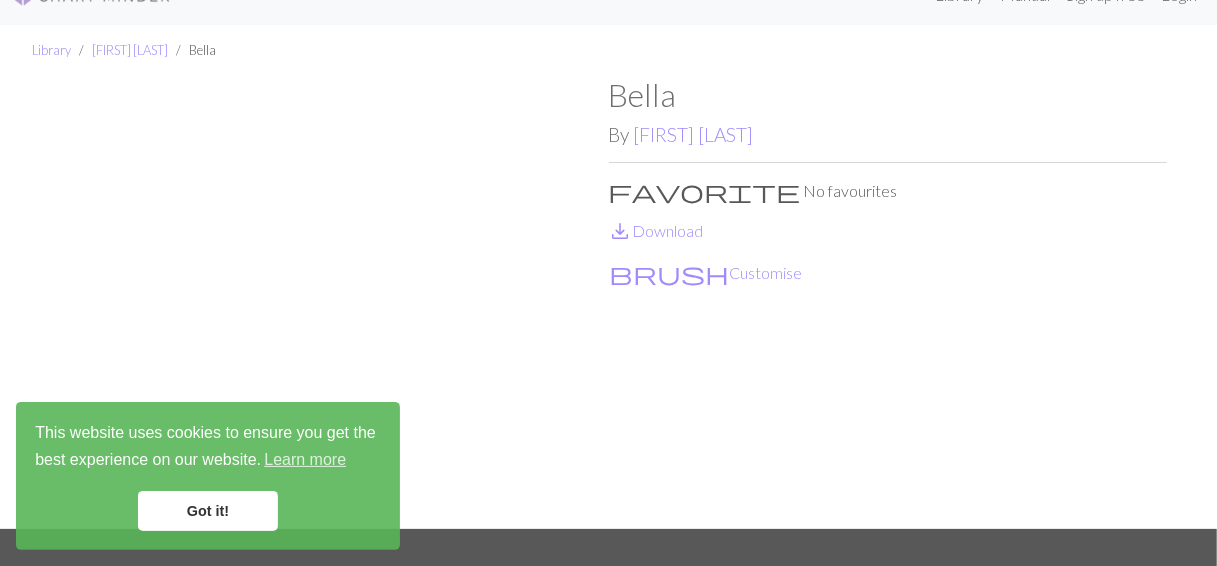 scroll, scrollTop: 33, scrollLeft: 0, axis: vertical 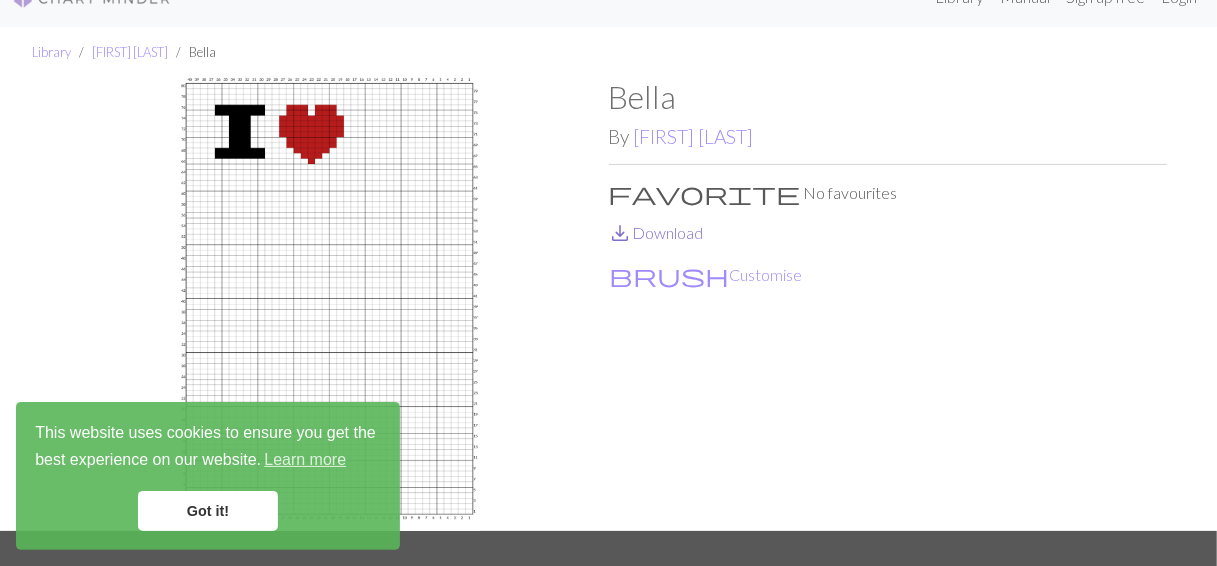 click on "save_alt" at bounding box center (621, 233) 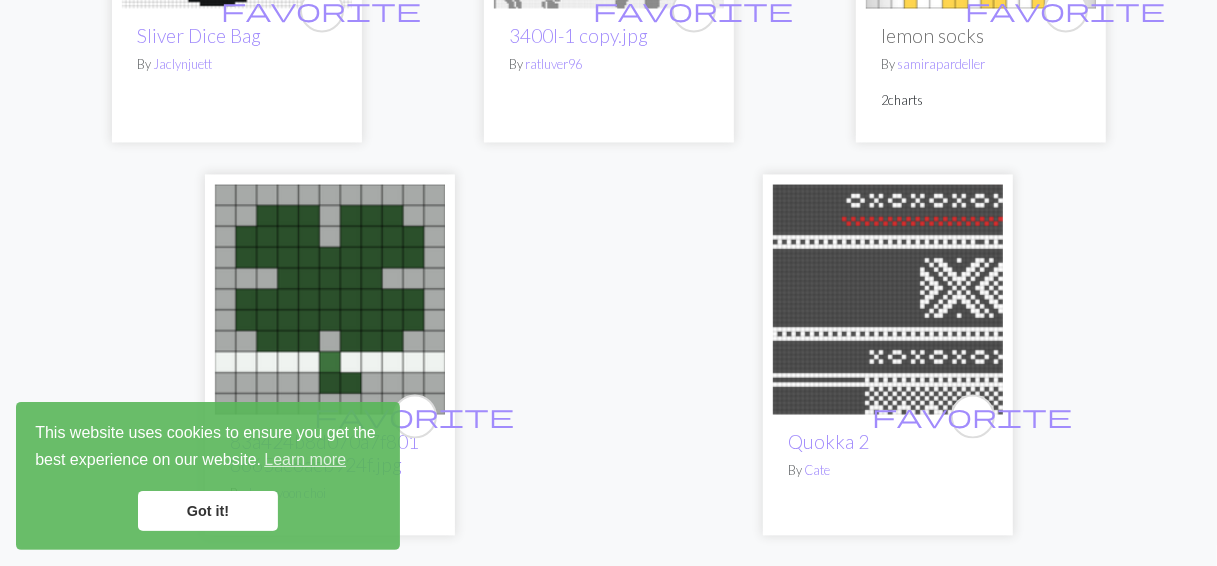 scroll, scrollTop: 6666, scrollLeft: 0, axis: vertical 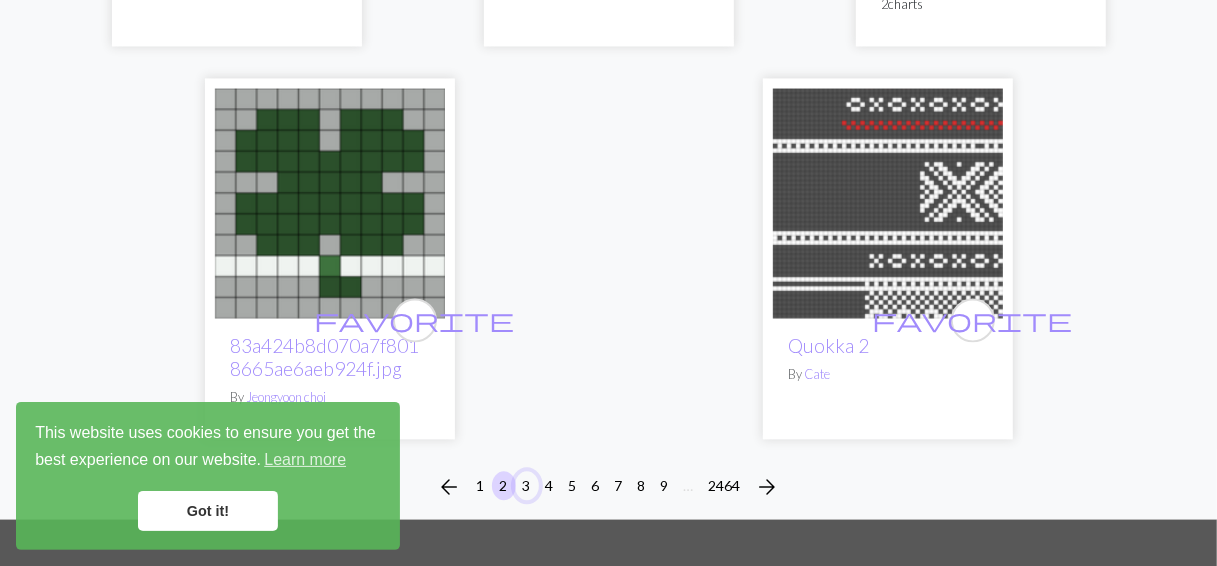click on "3" at bounding box center (527, 485) 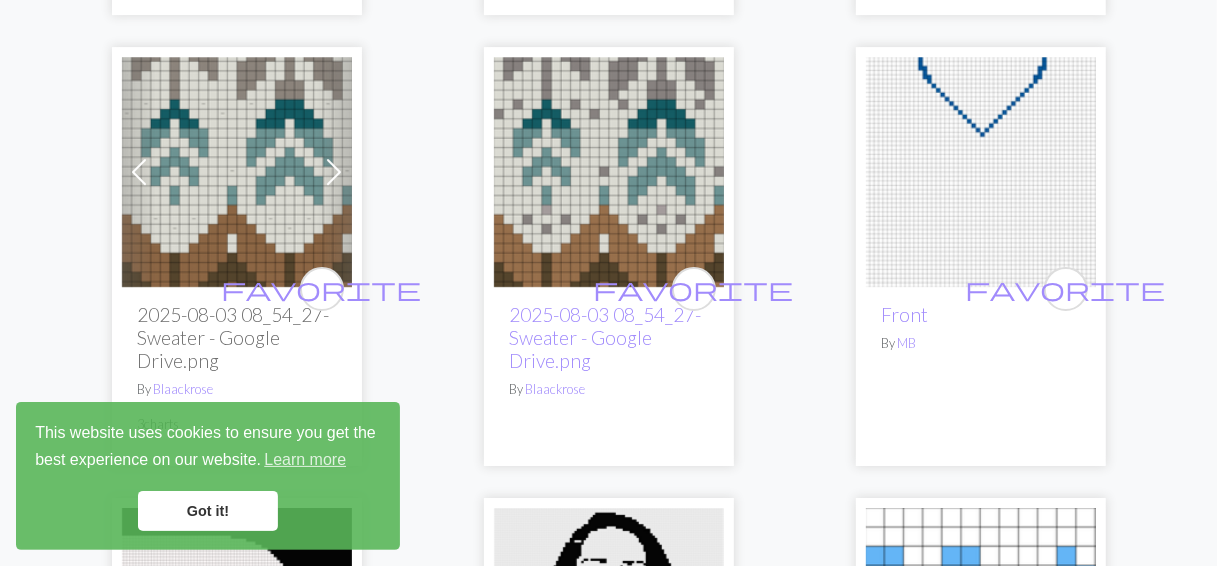 scroll, scrollTop: 3900, scrollLeft: 0, axis: vertical 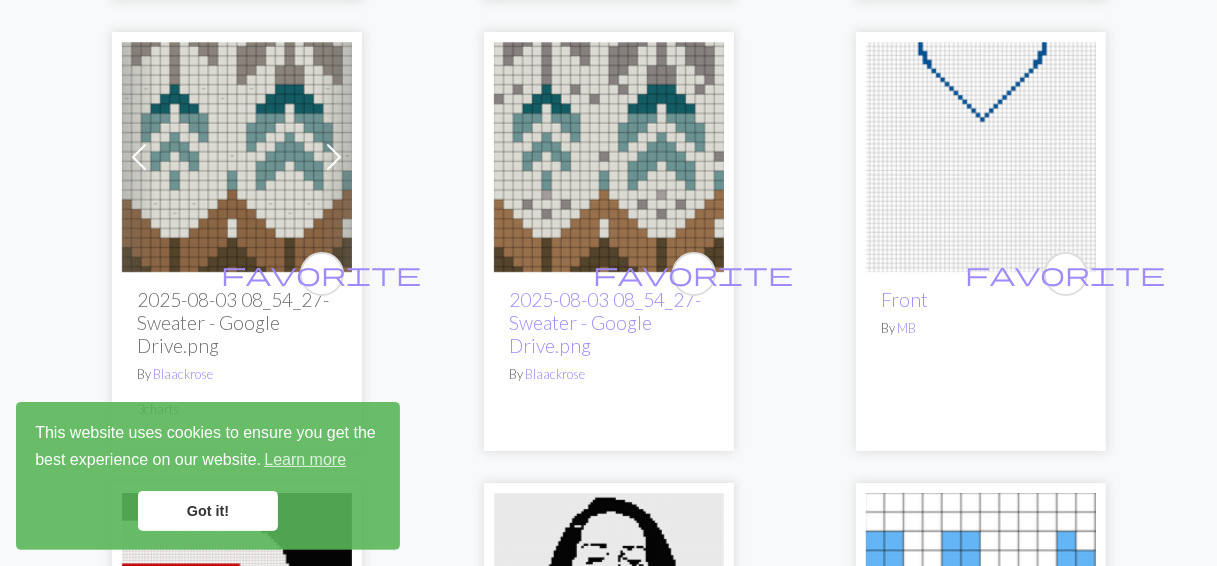 click at bounding box center [981, 157] 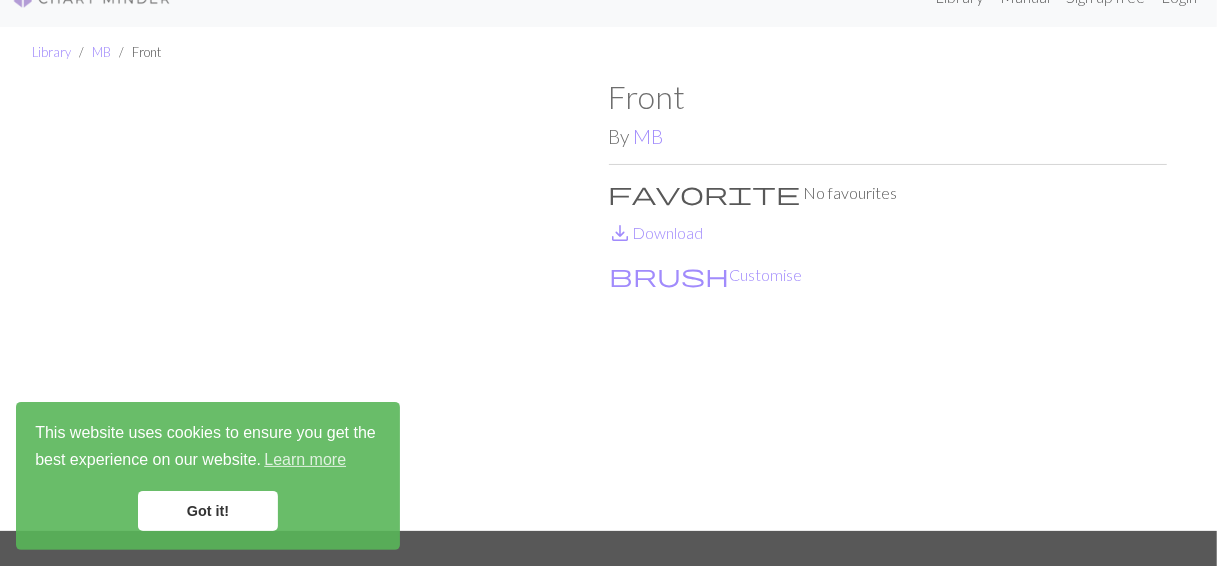 scroll, scrollTop: 0, scrollLeft: 0, axis: both 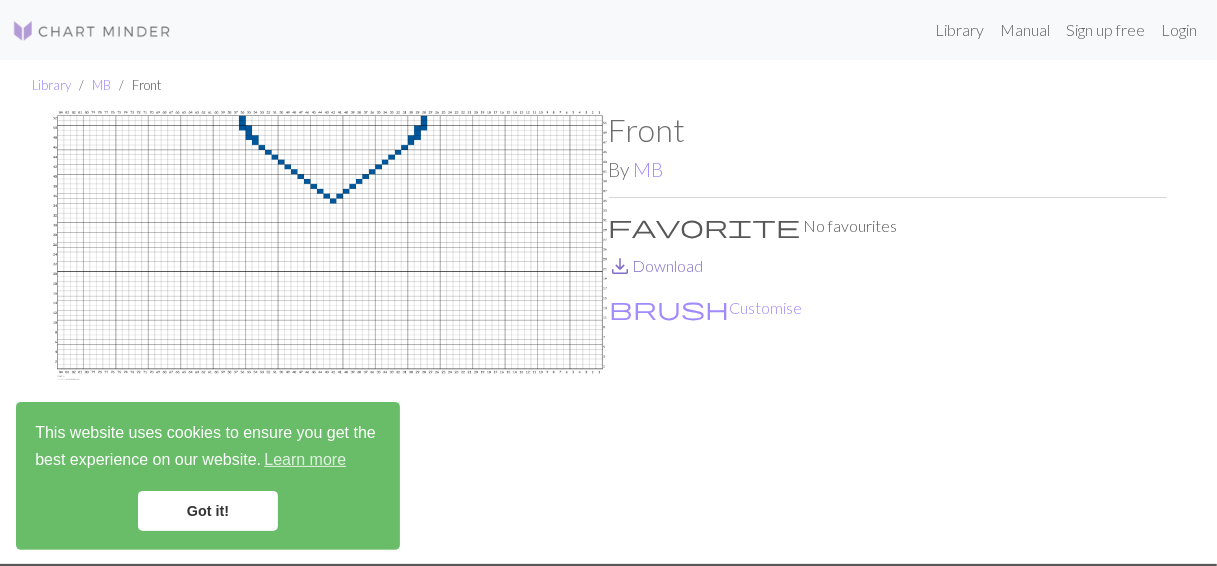 click on "save_alt  Download" at bounding box center [656, 265] 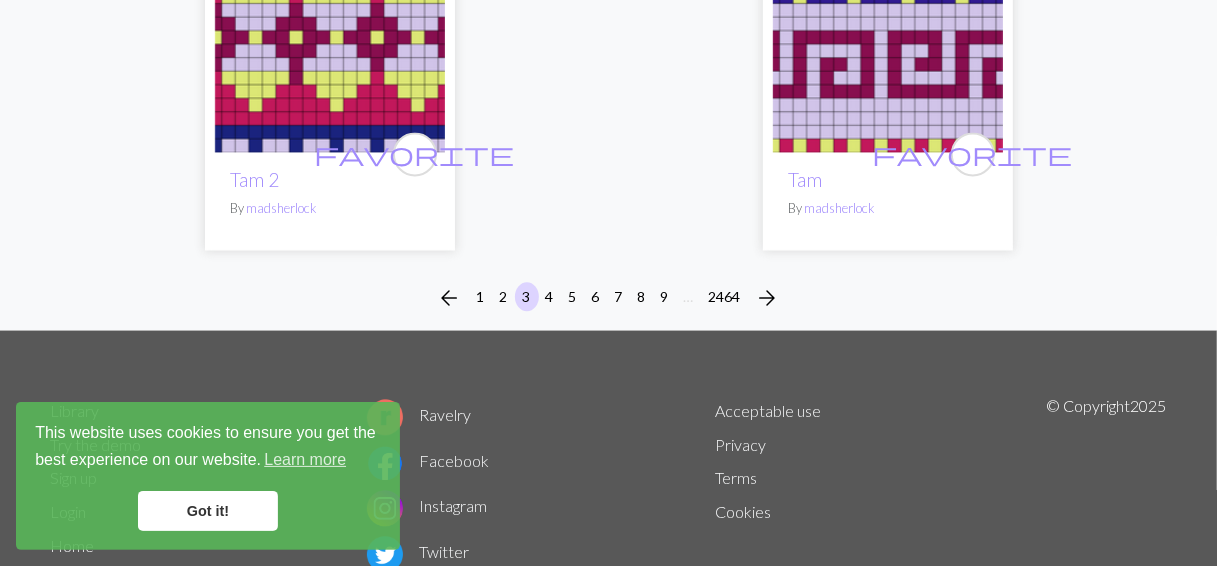 scroll, scrollTop: 6899, scrollLeft: 0, axis: vertical 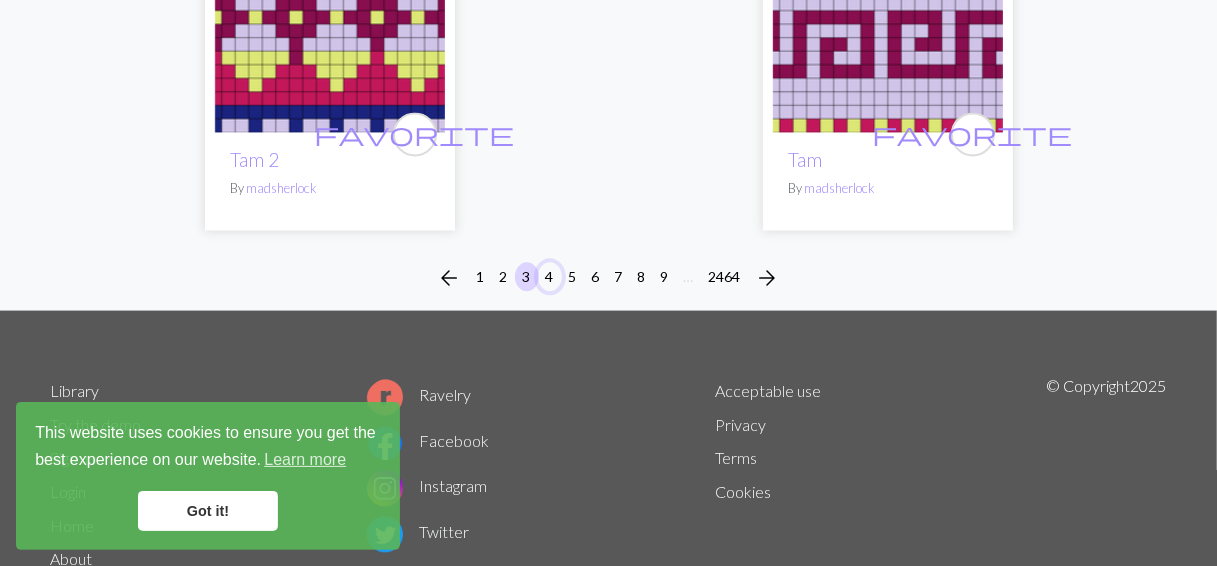 click on "4" at bounding box center (550, 276) 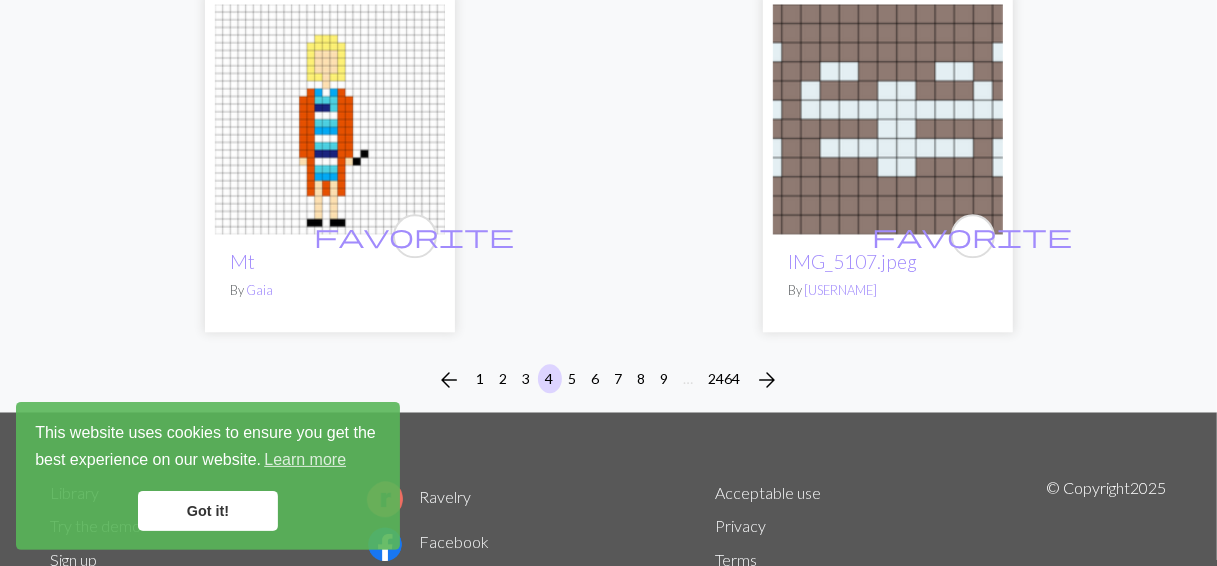 scroll, scrollTop: 7066, scrollLeft: 0, axis: vertical 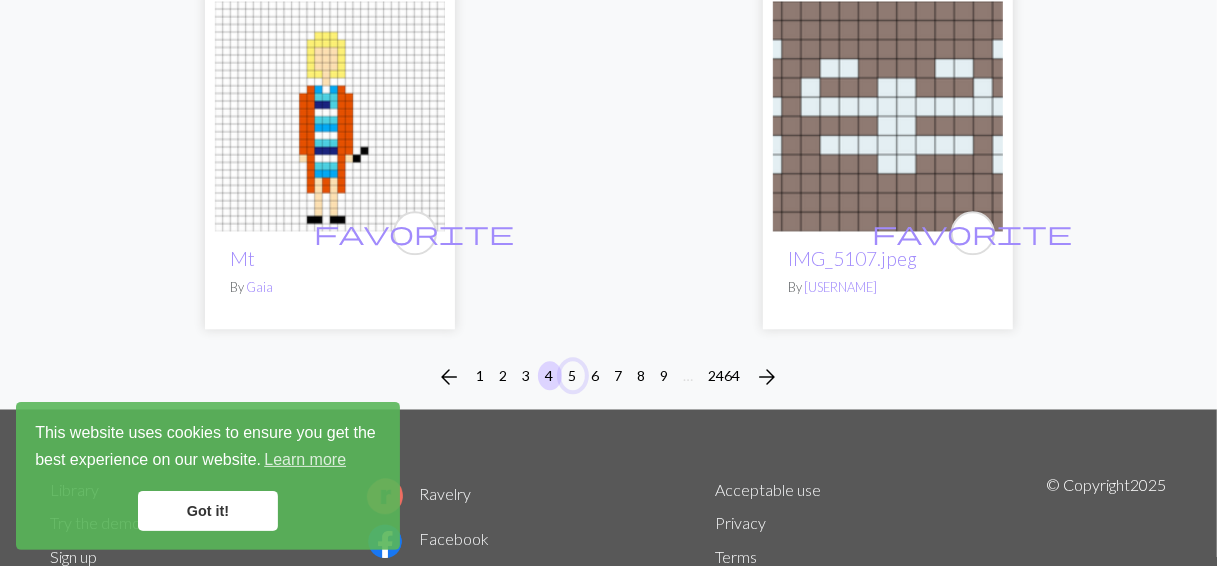 click on "5" at bounding box center [573, 375] 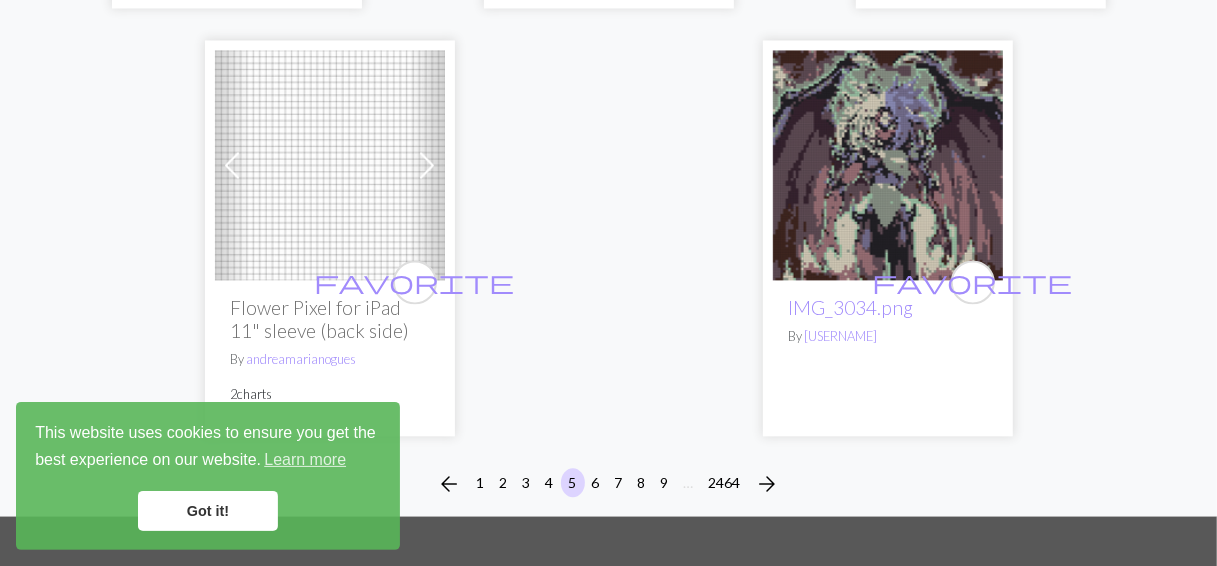 scroll, scrollTop: 6733, scrollLeft: 0, axis: vertical 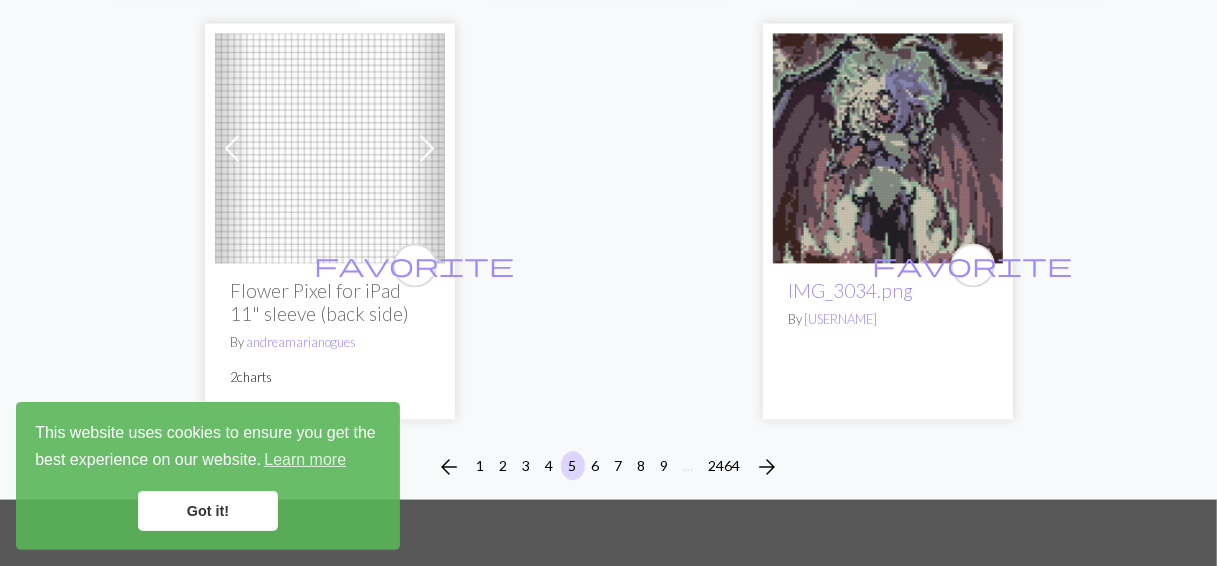 click at bounding box center [330, 148] 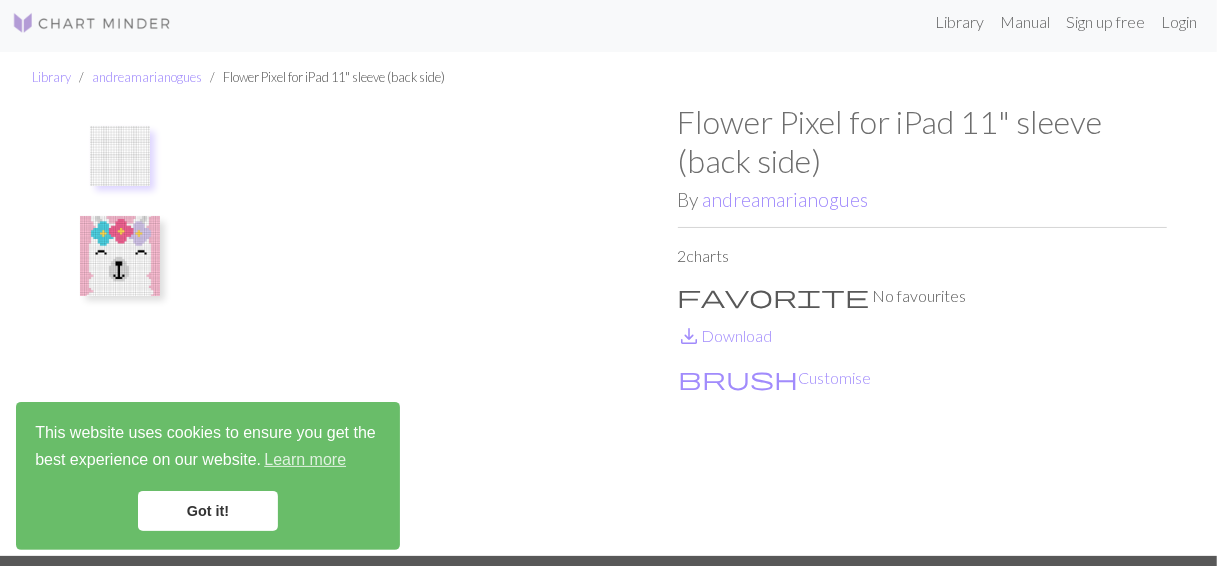 scroll, scrollTop: 0, scrollLeft: 0, axis: both 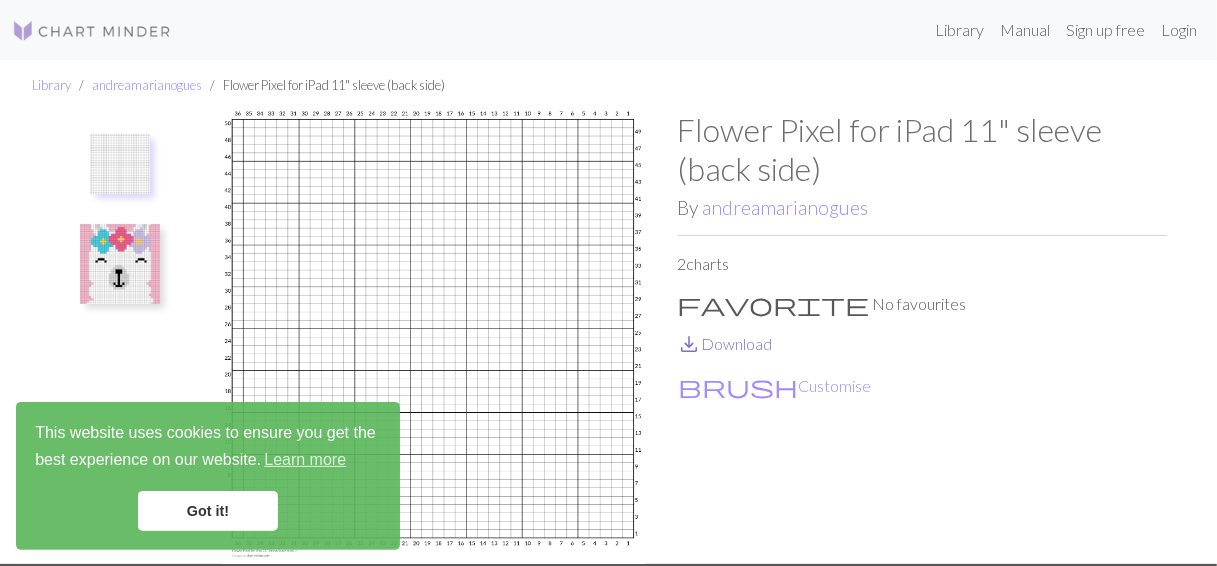 click on "save_alt  Download" at bounding box center [725, 343] 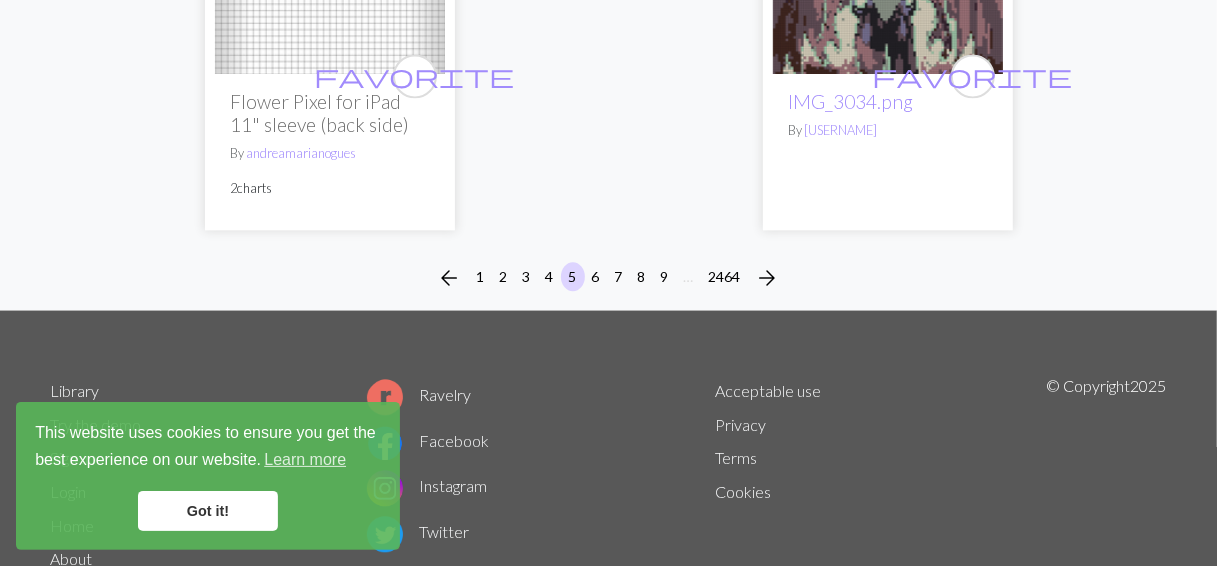 scroll, scrollTop: 6933, scrollLeft: 0, axis: vertical 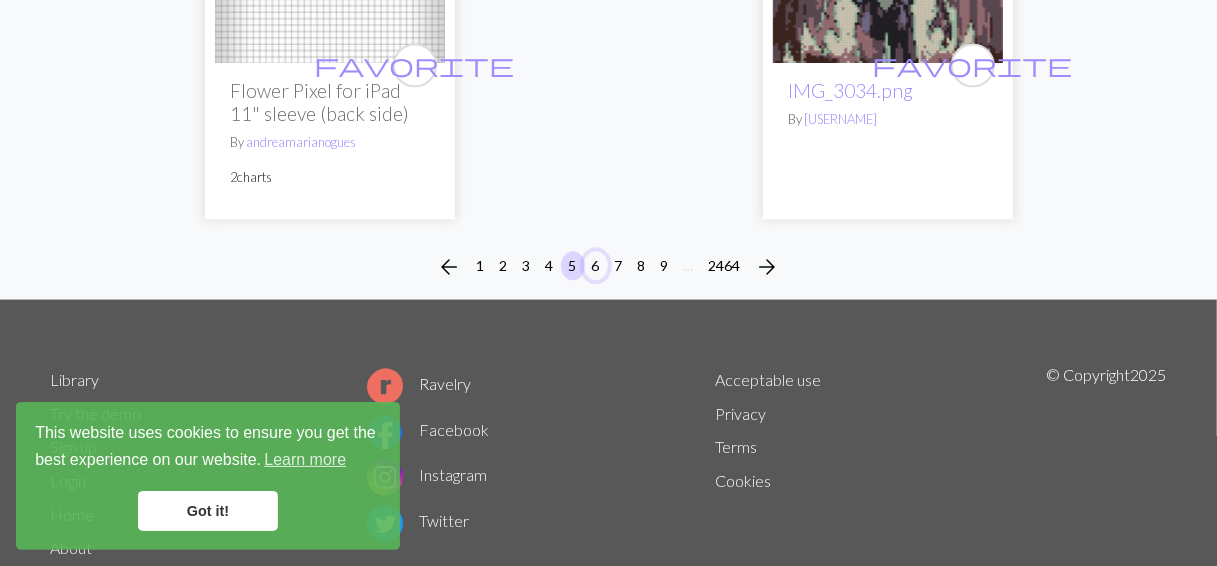 click on "6" at bounding box center [596, 265] 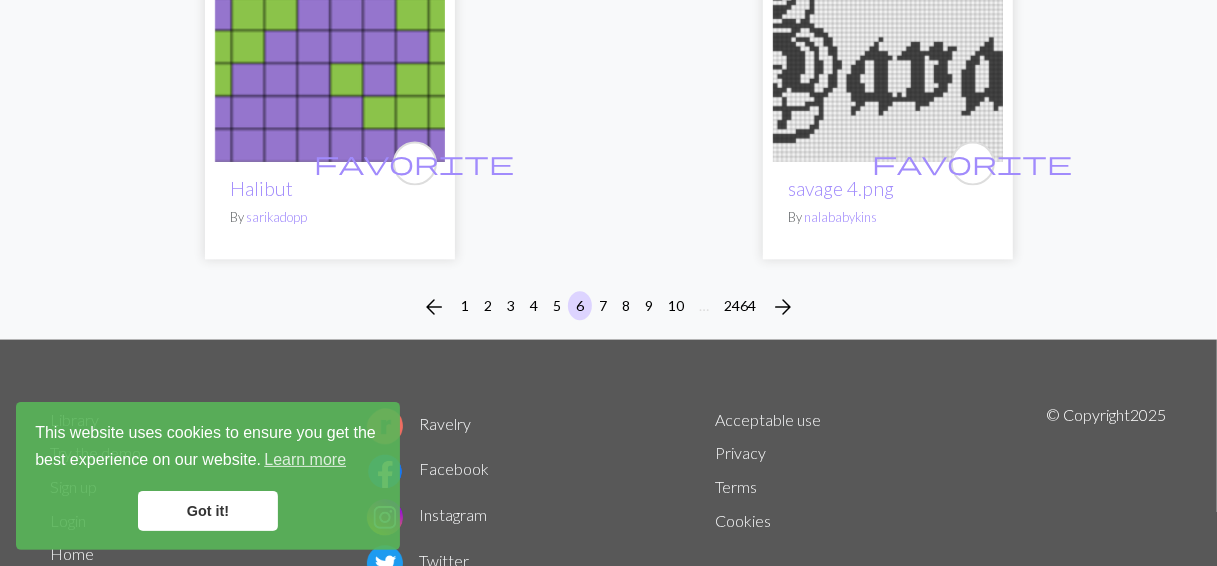 scroll, scrollTop: 6866, scrollLeft: 0, axis: vertical 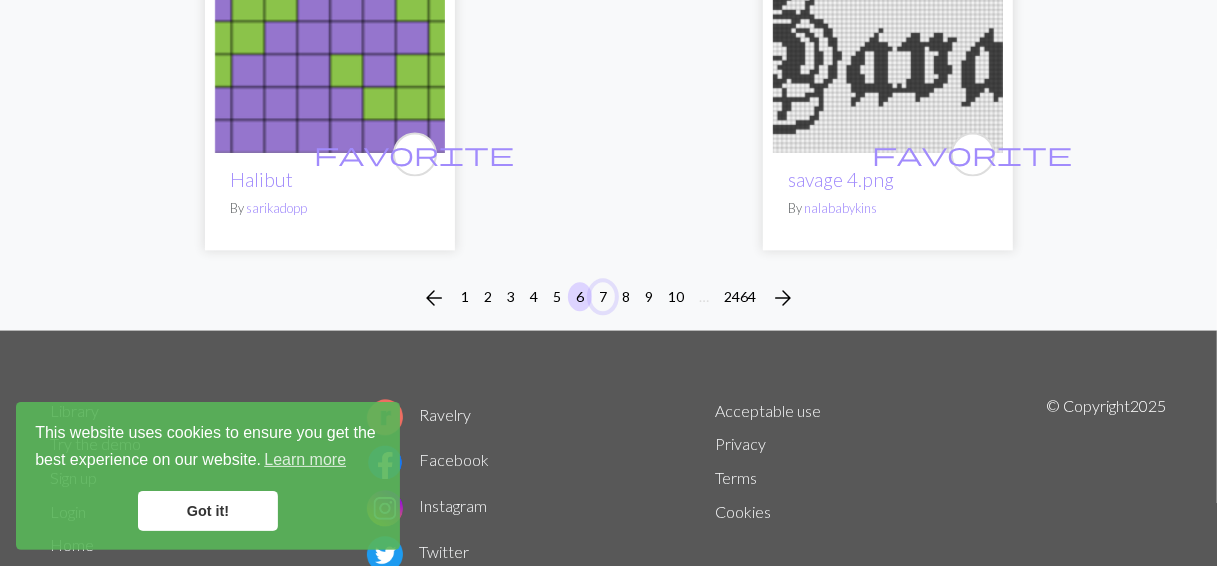 click on "7" at bounding box center [603, 296] 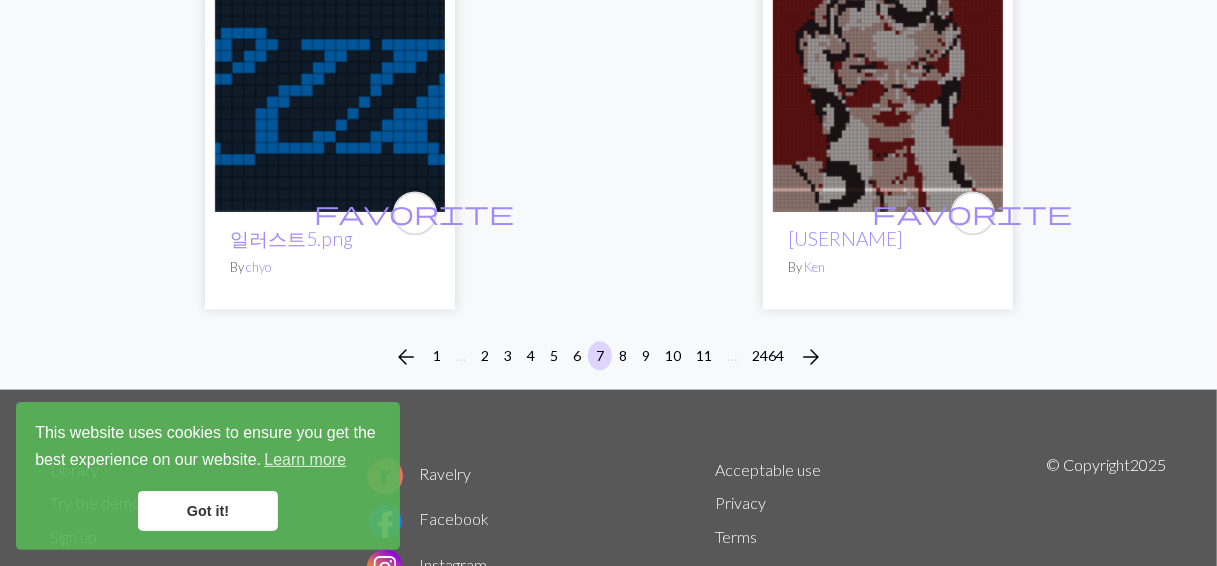 scroll, scrollTop: 6800, scrollLeft: 0, axis: vertical 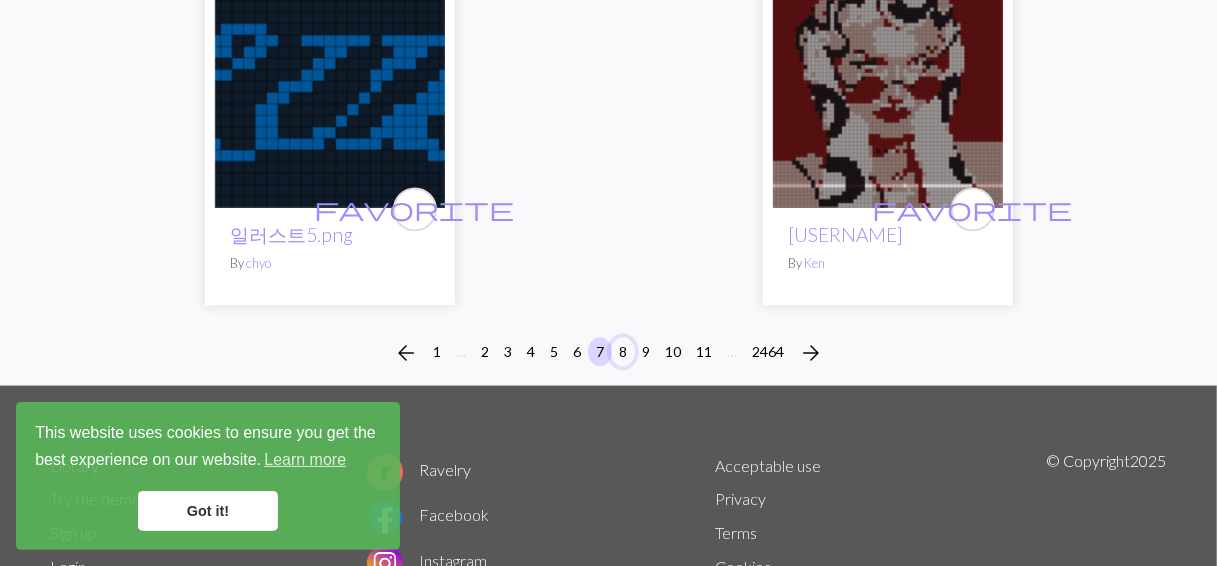 click on "8" at bounding box center (623, 351) 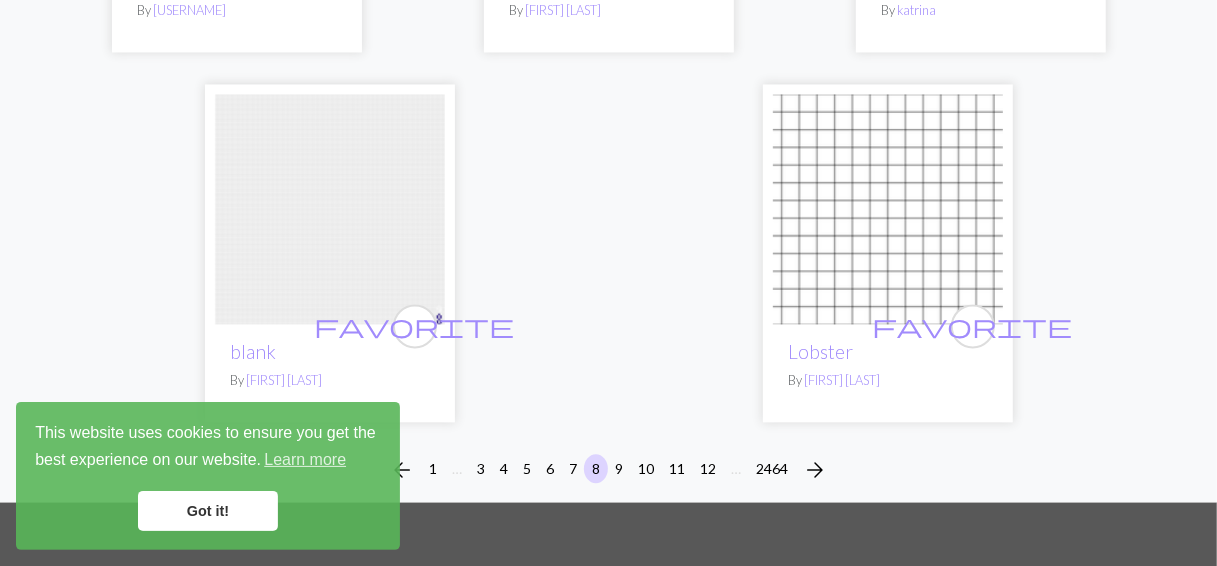 scroll, scrollTop: 6700, scrollLeft: 0, axis: vertical 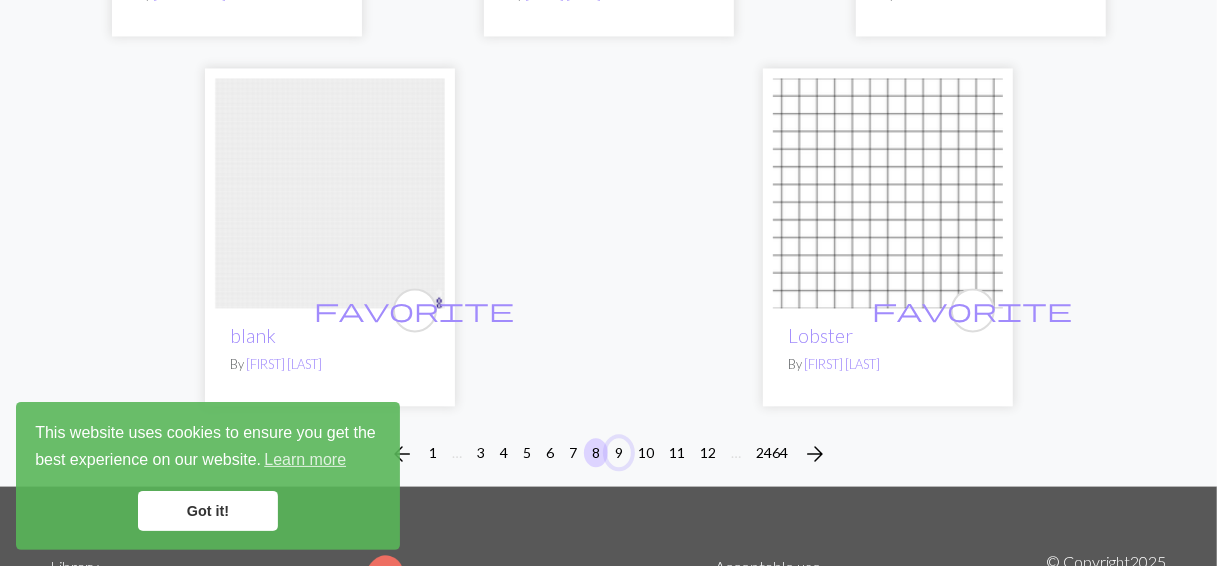 click on "9" at bounding box center (619, 452) 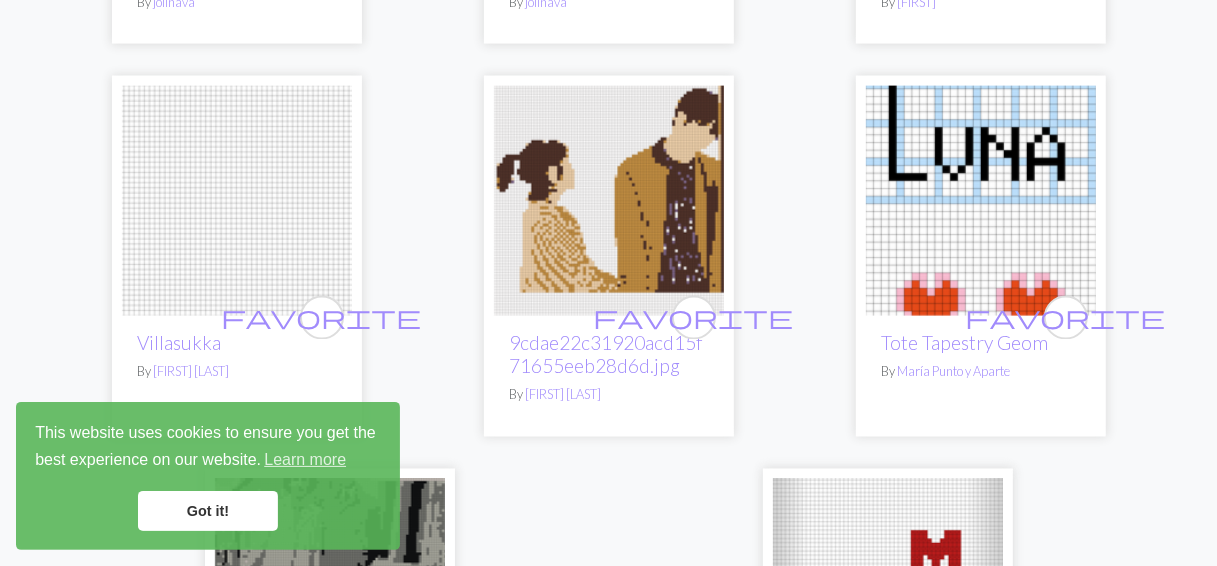 scroll, scrollTop: 6233, scrollLeft: 0, axis: vertical 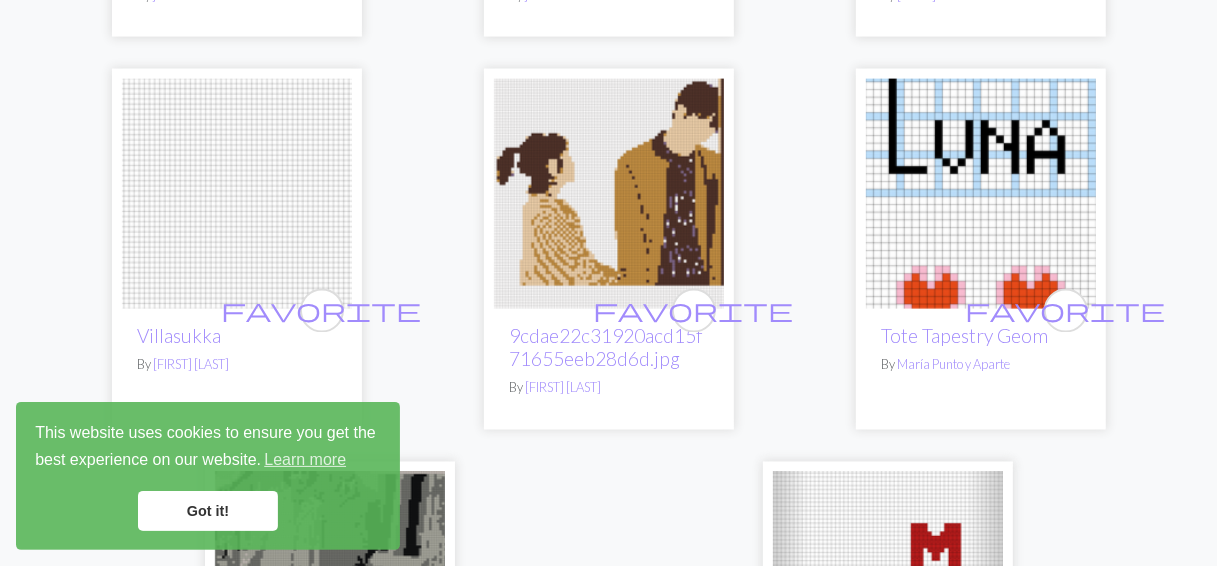 click on "favorite [USERNAME] By [FIRST] [LAST]" at bounding box center [237, 369] 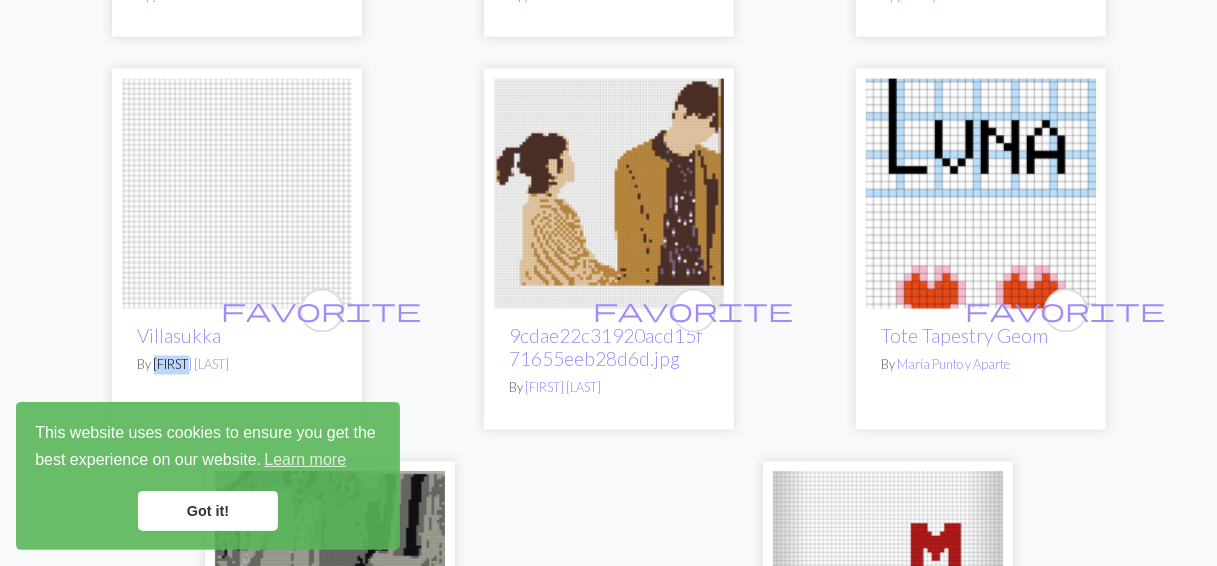 click on "favorite [USERNAME] By [FIRST] [LAST]" at bounding box center (237, 369) 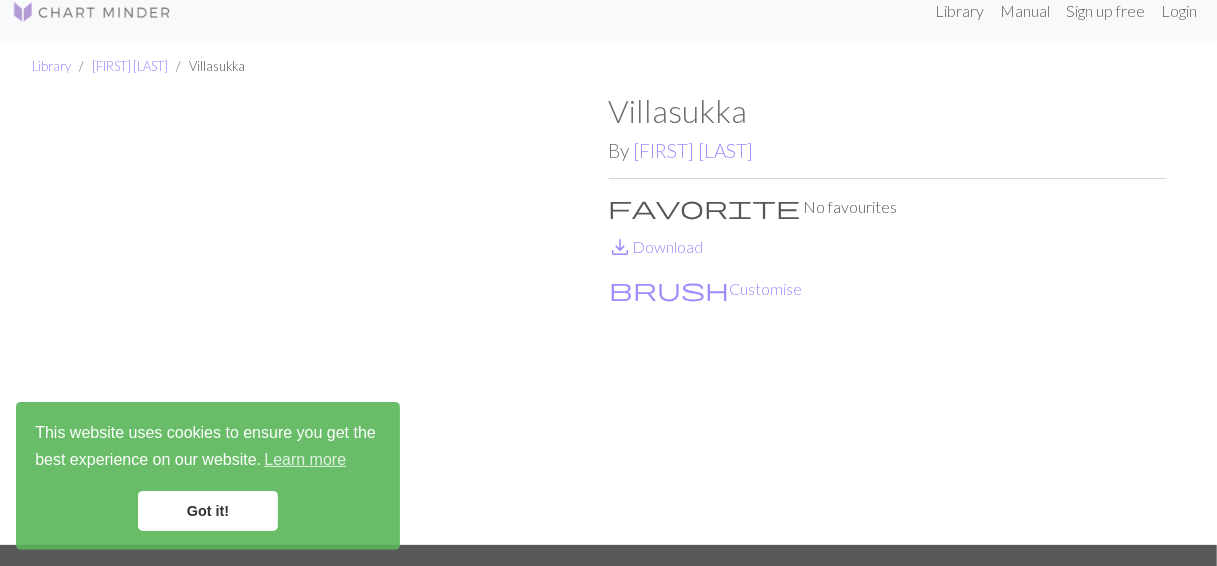 scroll, scrollTop: 0, scrollLeft: 0, axis: both 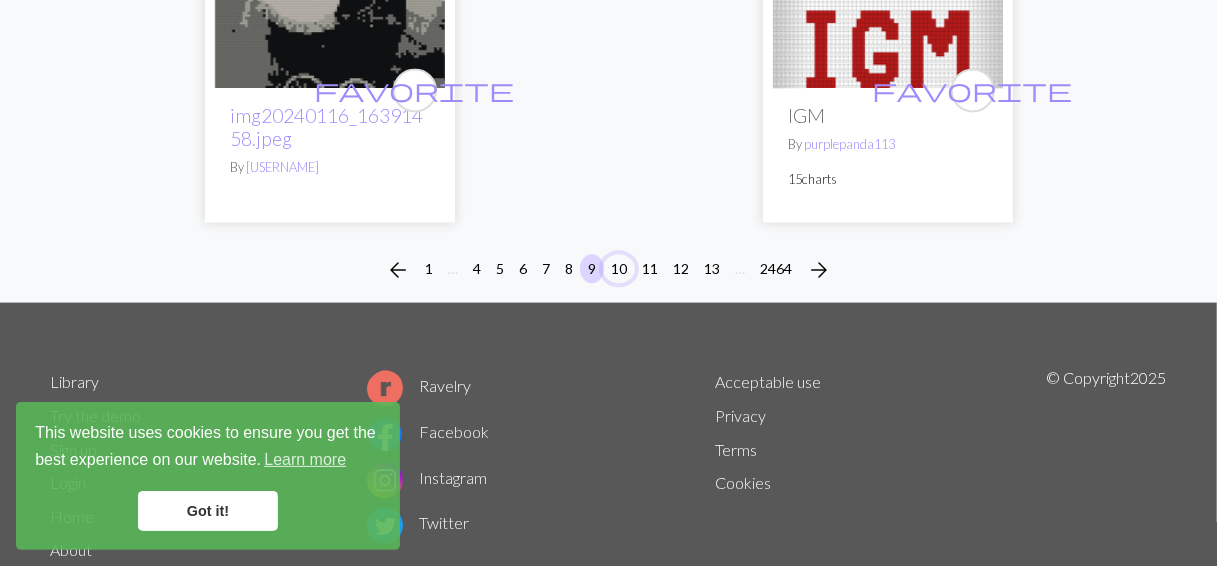 click on "10" at bounding box center (619, 268) 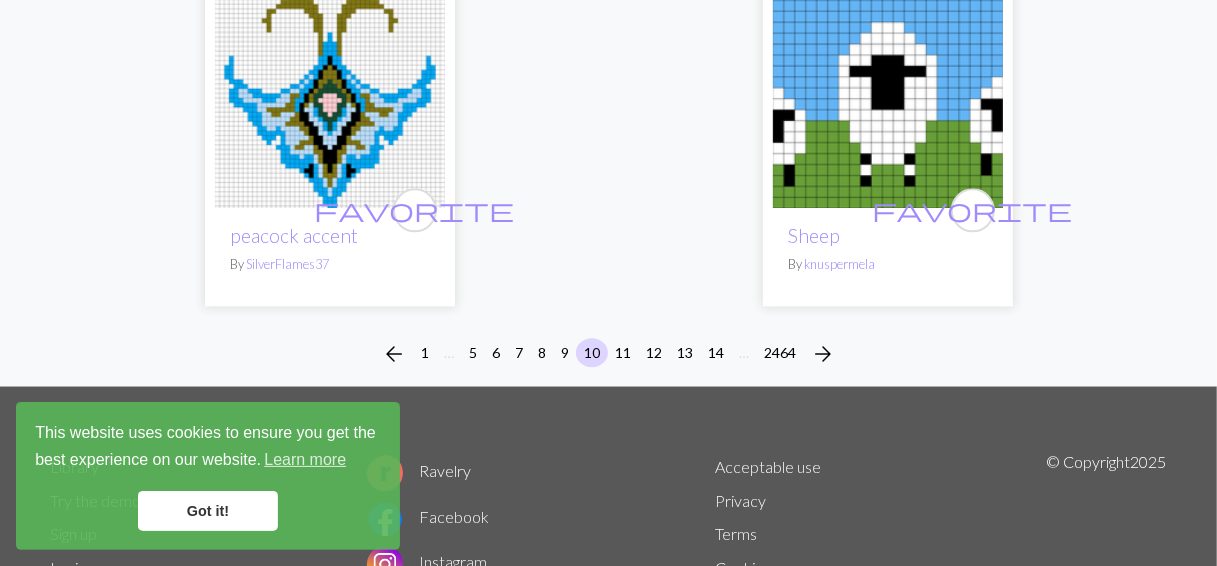 scroll, scrollTop: 6966, scrollLeft: 0, axis: vertical 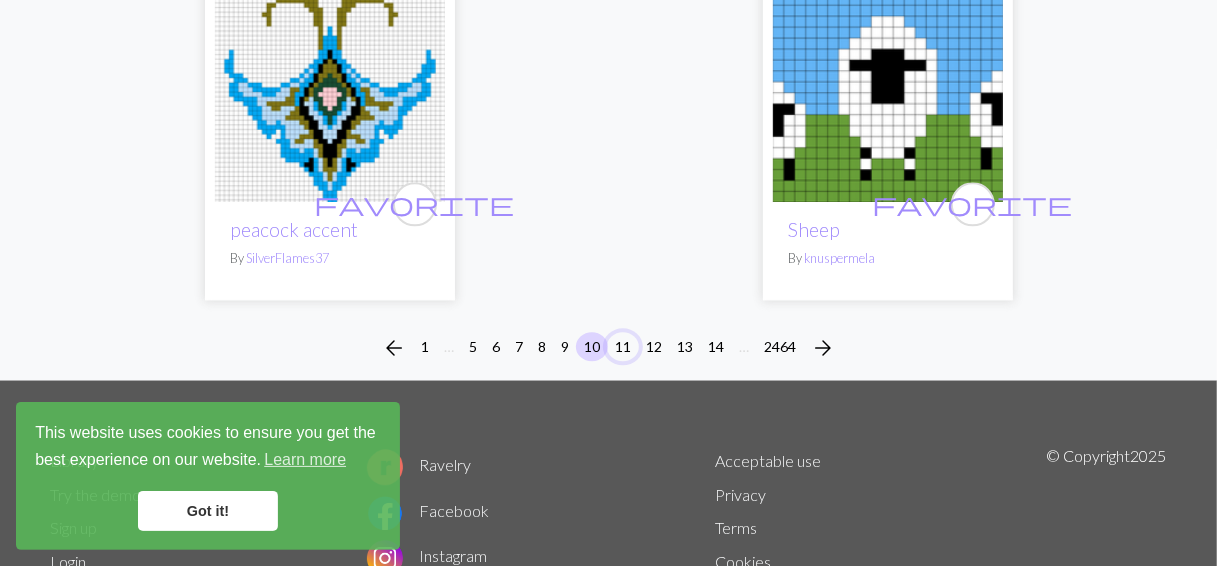 click on "11" at bounding box center (623, 346) 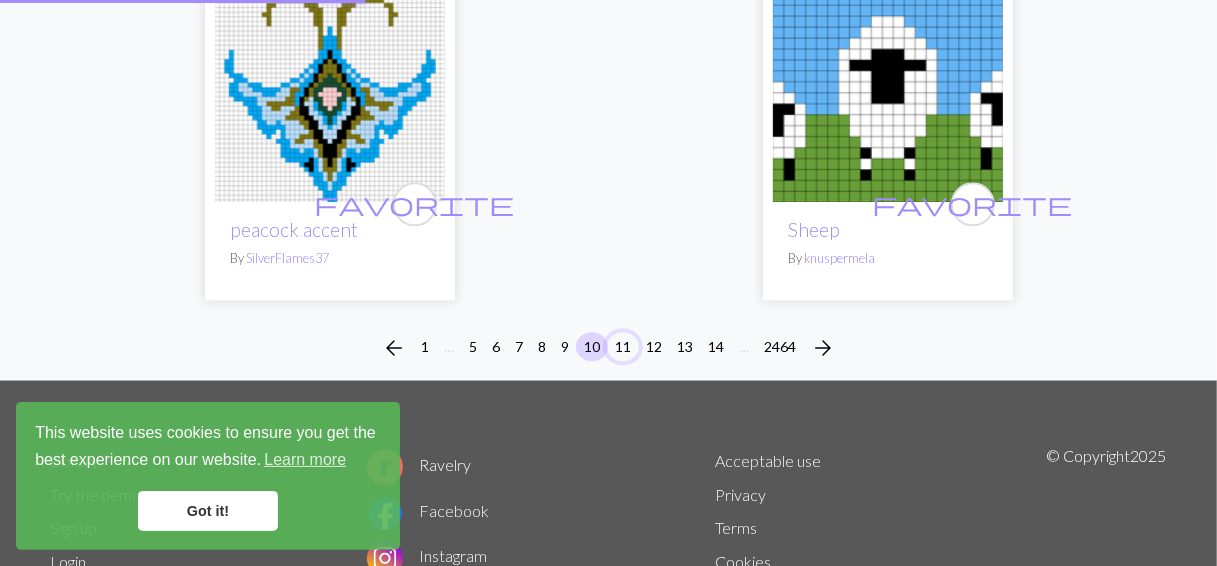 click on "11" at bounding box center [623, 346] 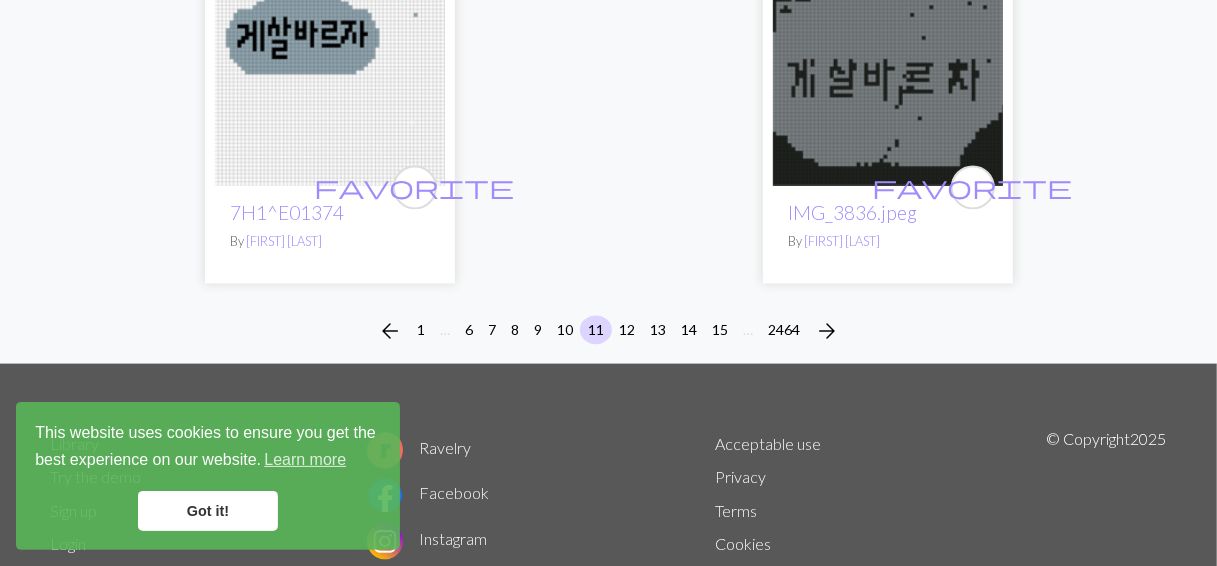 scroll, scrollTop: 6814, scrollLeft: 0, axis: vertical 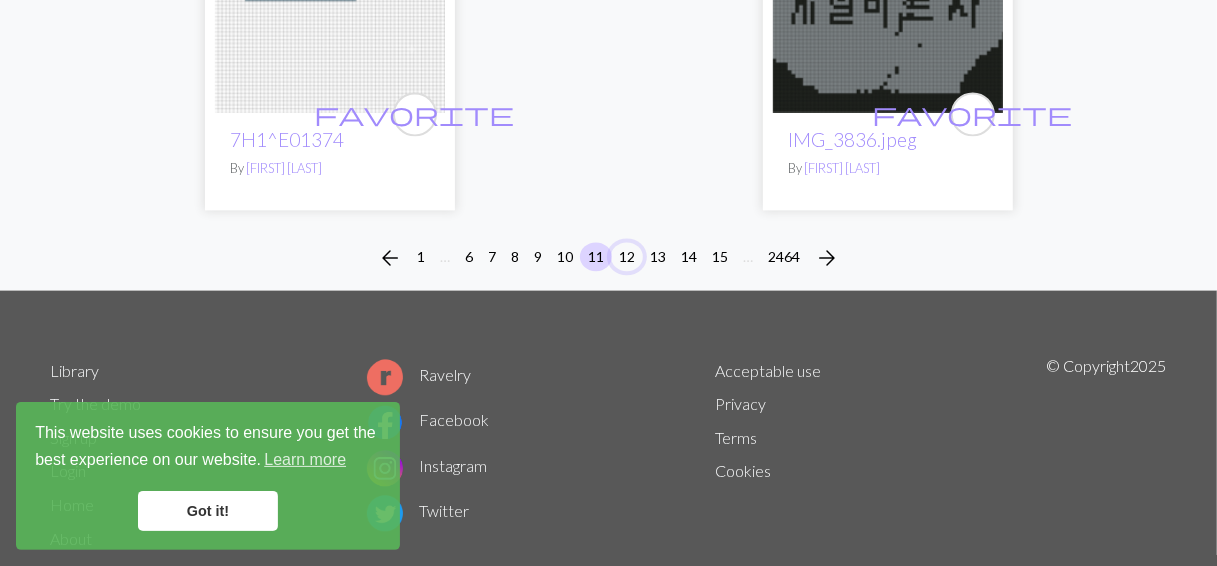 click on "12" at bounding box center [627, 256] 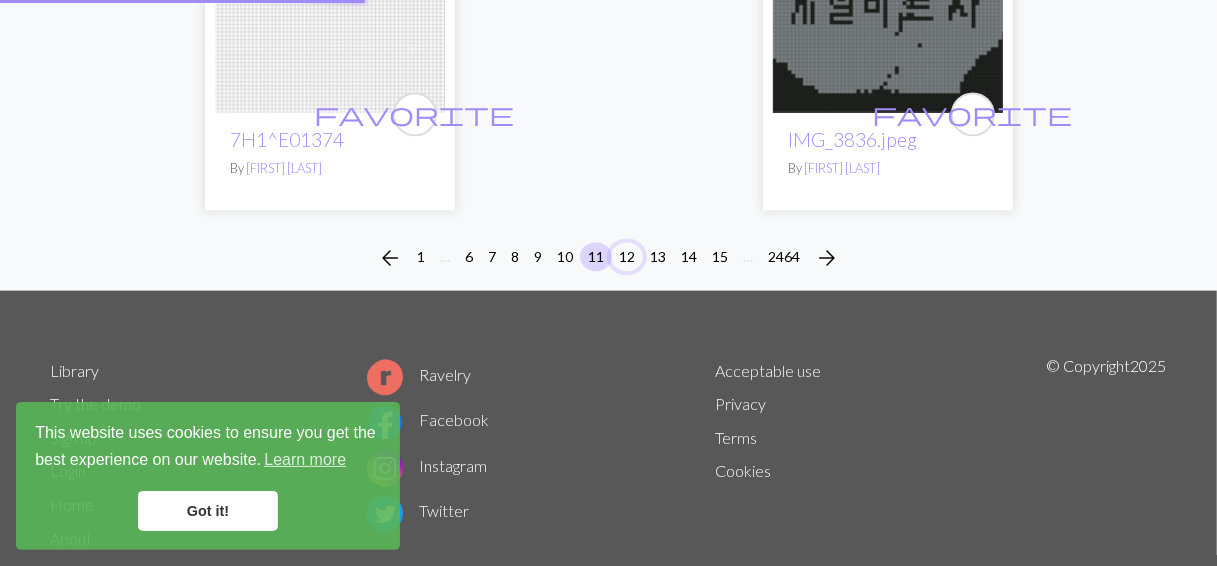 click on "12" at bounding box center (627, 256) 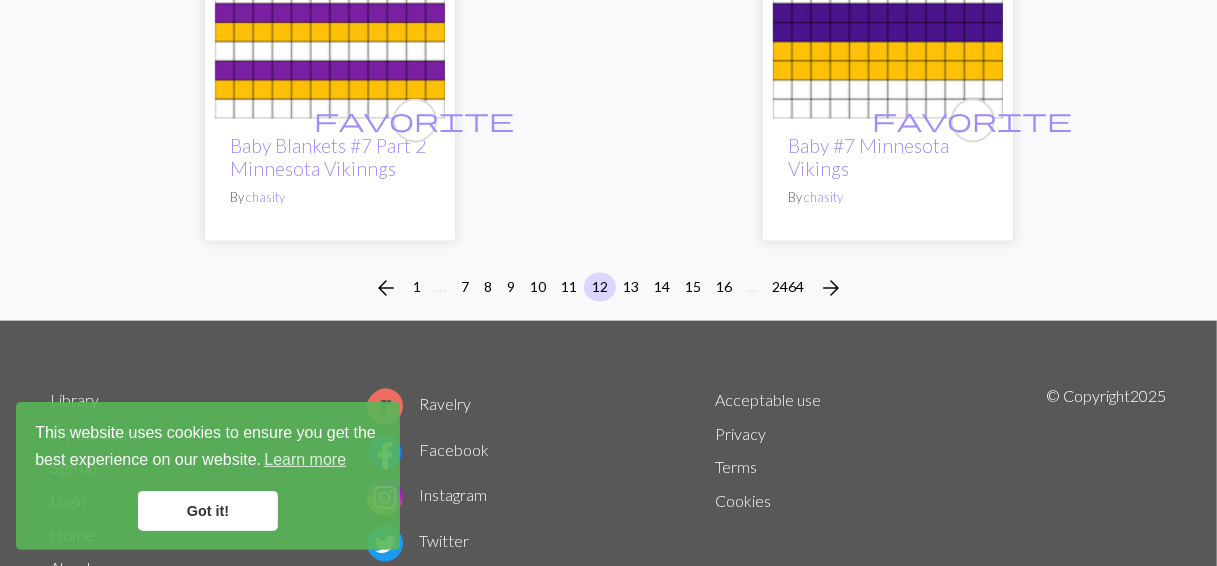 scroll, scrollTop: 6758, scrollLeft: 0, axis: vertical 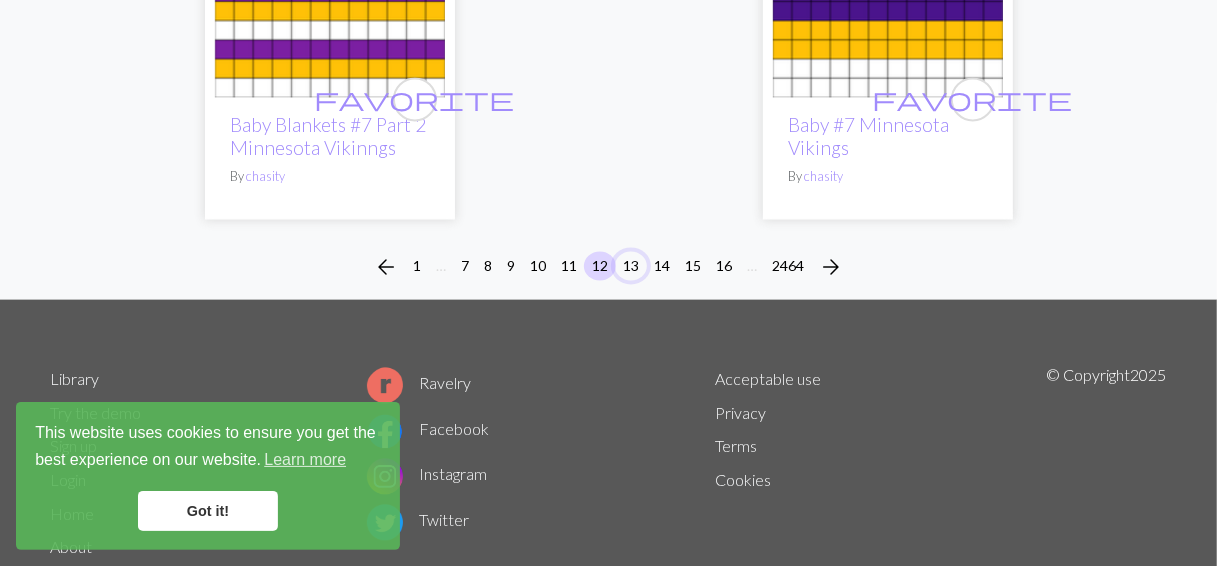 click on "13" at bounding box center (631, 265) 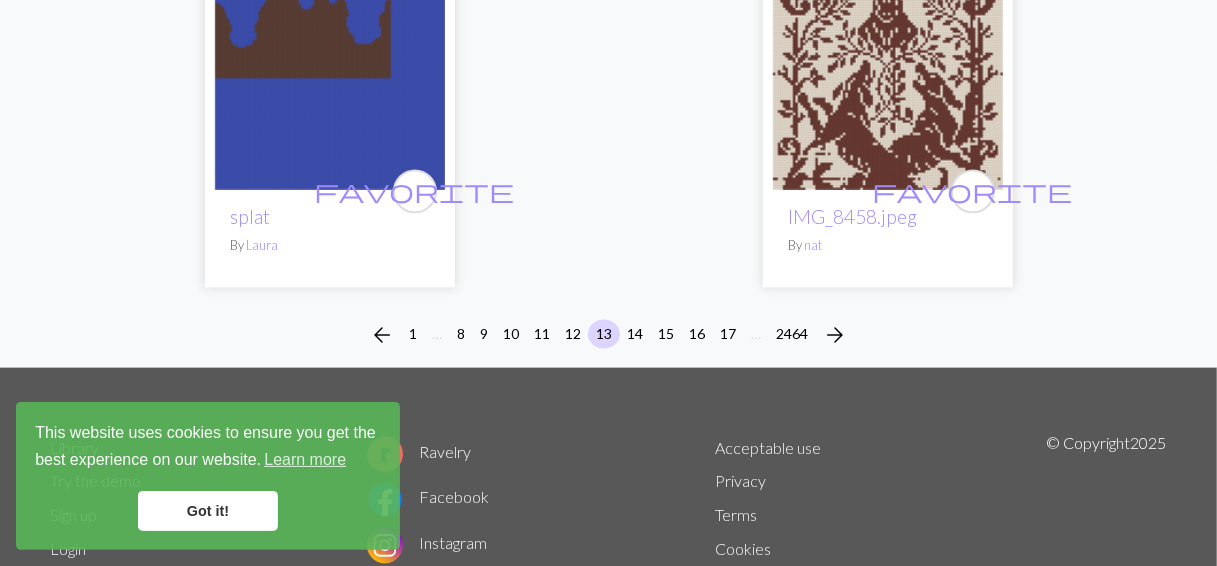 scroll, scrollTop: 6700, scrollLeft: 0, axis: vertical 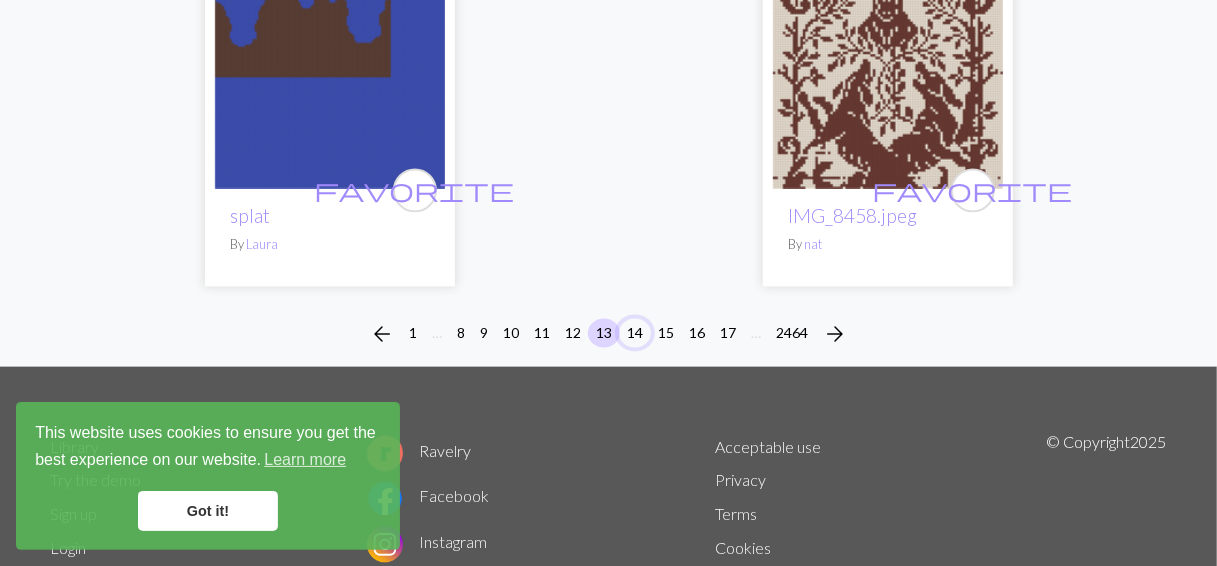 click on "14" at bounding box center (635, 332) 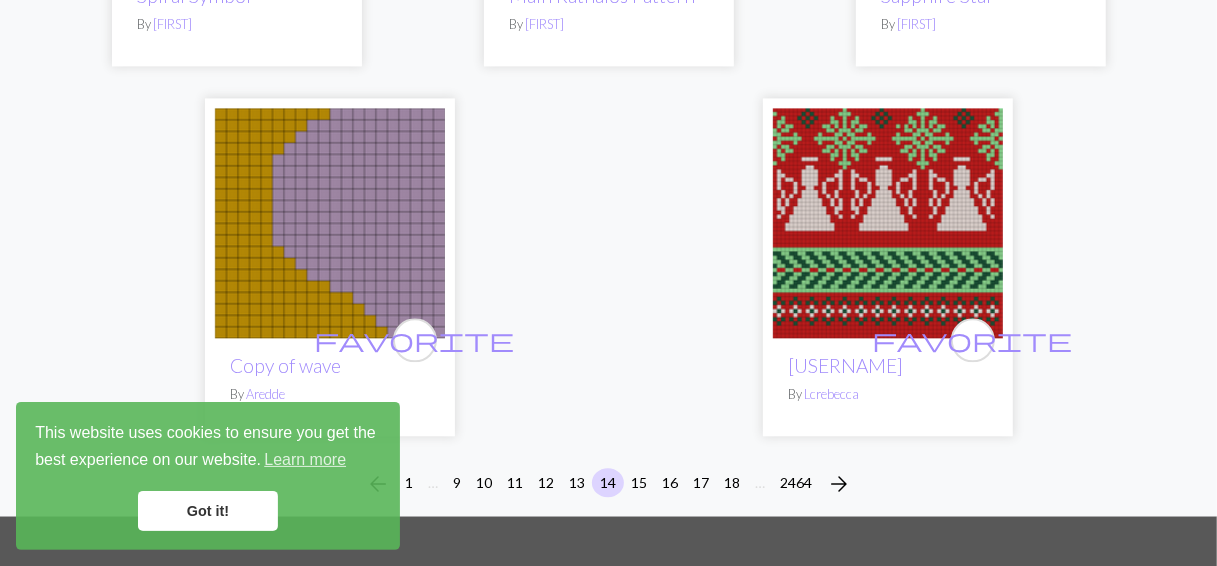 scroll, scrollTop: 6866, scrollLeft: 0, axis: vertical 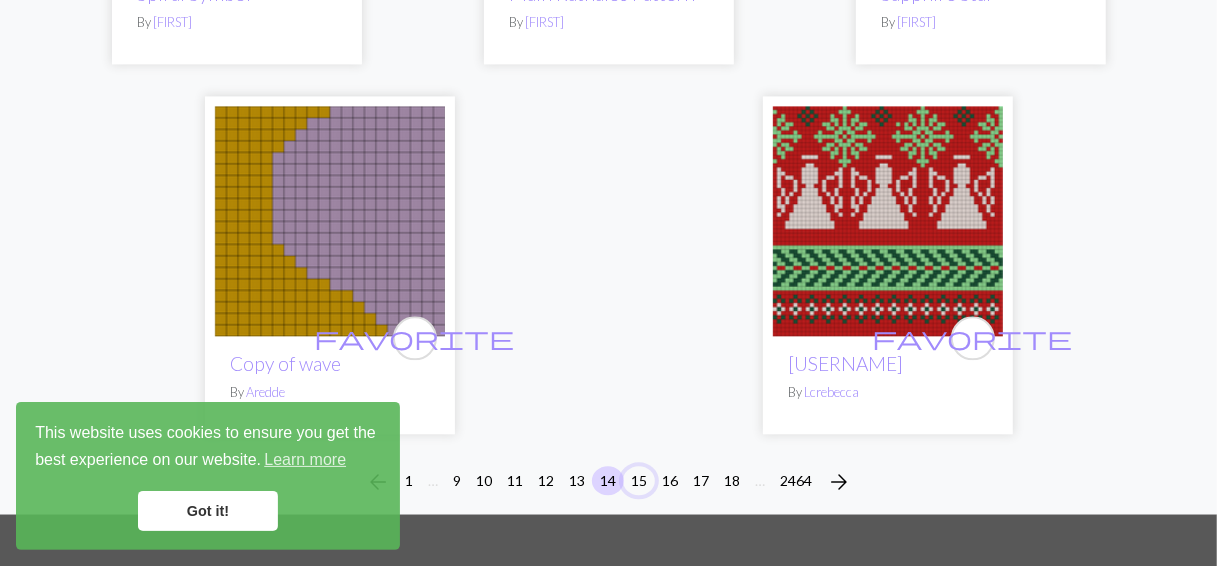 click on "15" at bounding box center [639, 480] 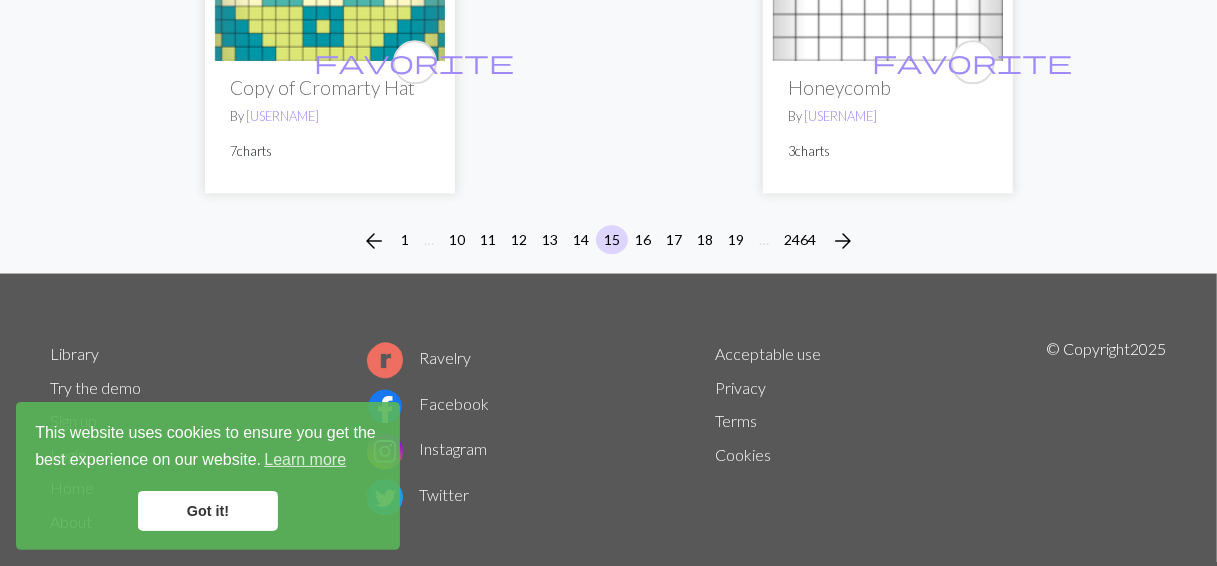 scroll, scrollTop: 7066, scrollLeft: 0, axis: vertical 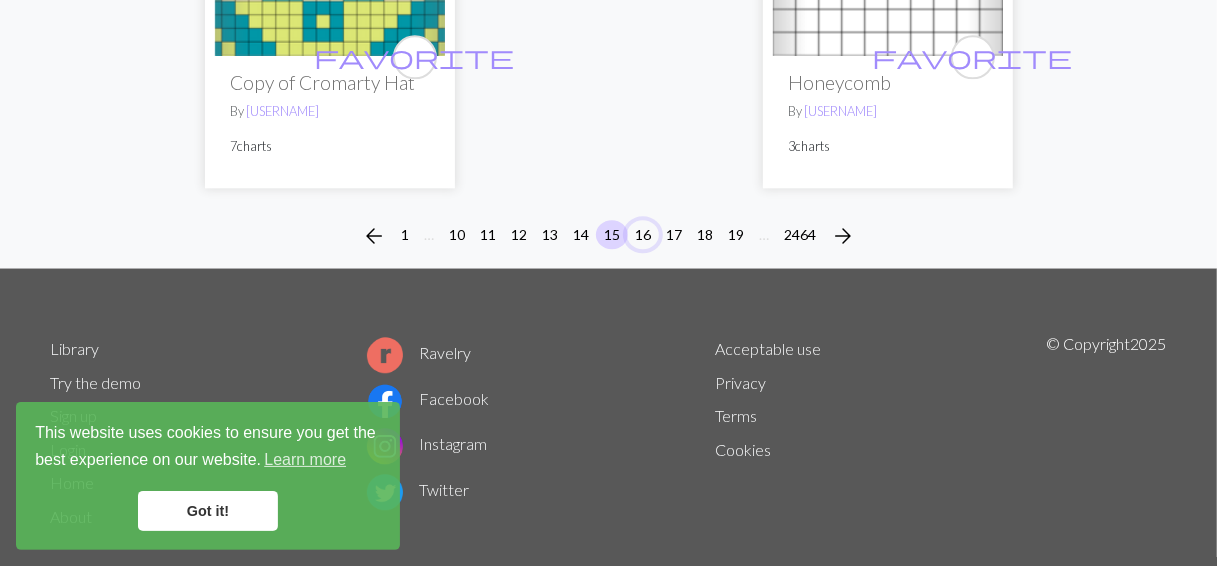 click on "16" at bounding box center [643, 234] 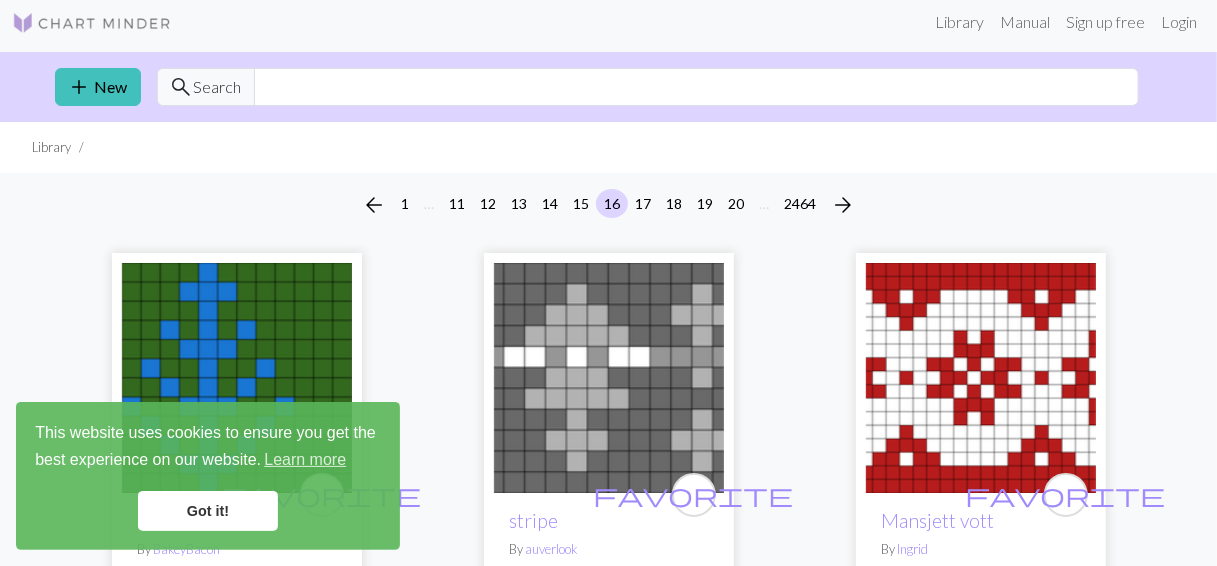 scroll, scrollTop: 0, scrollLeft: 0, axis: both 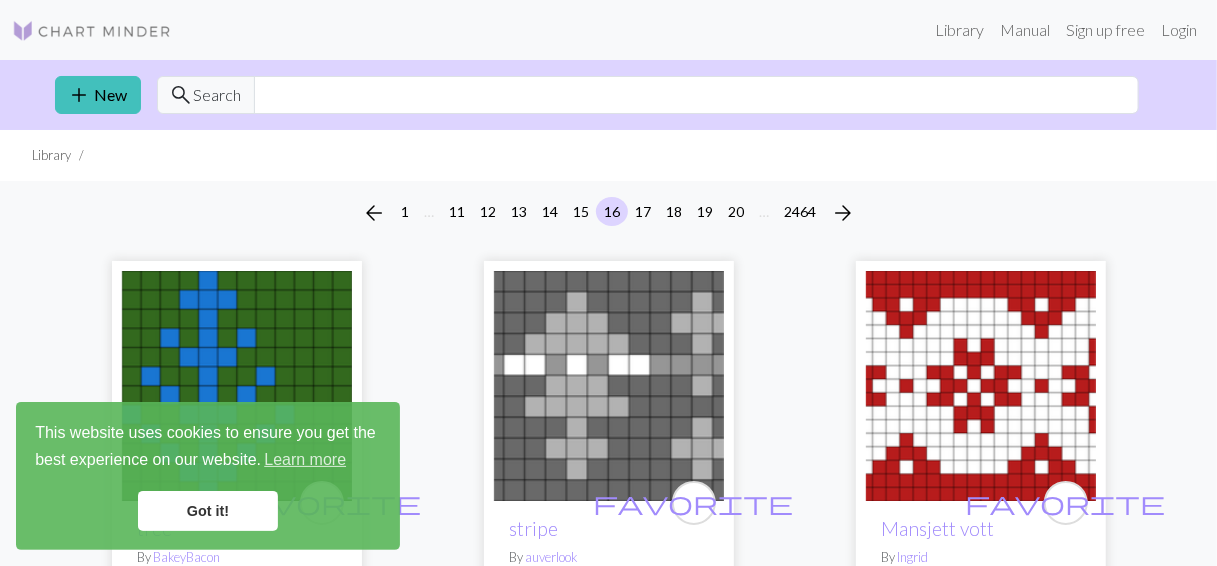 drag, startPoint x: 222, startPoint y: 79, endPoint x: 218, endPoint y: 90, distance: 11.7046995 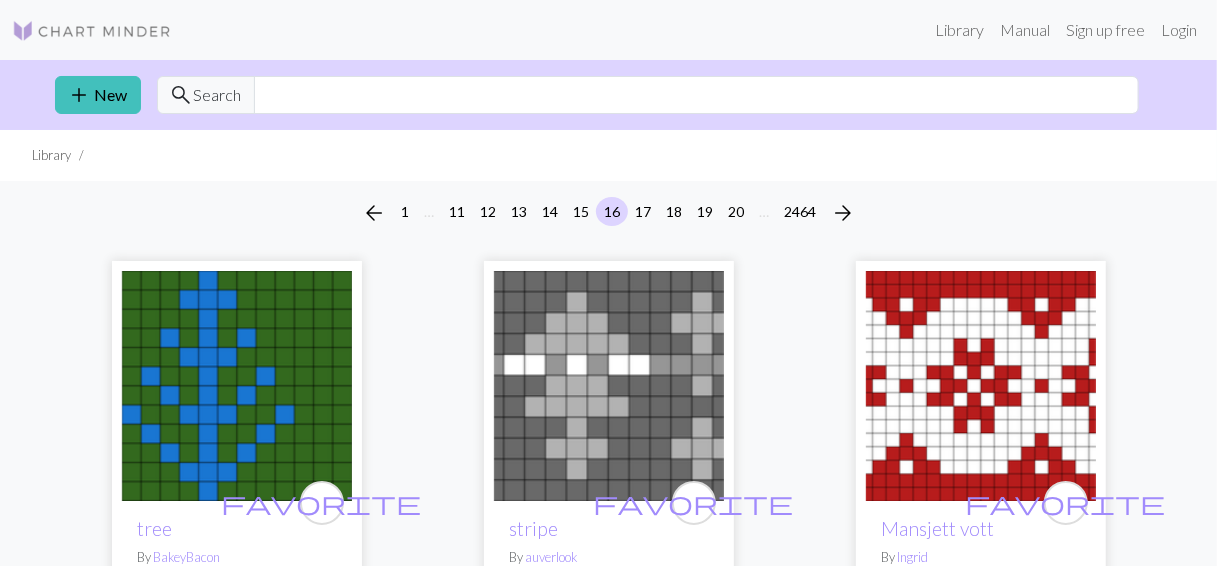 drag, startPoint x: 187, startPoint y: 95, endPoint x: 213, endPoint y: 105, distance: 27.856777 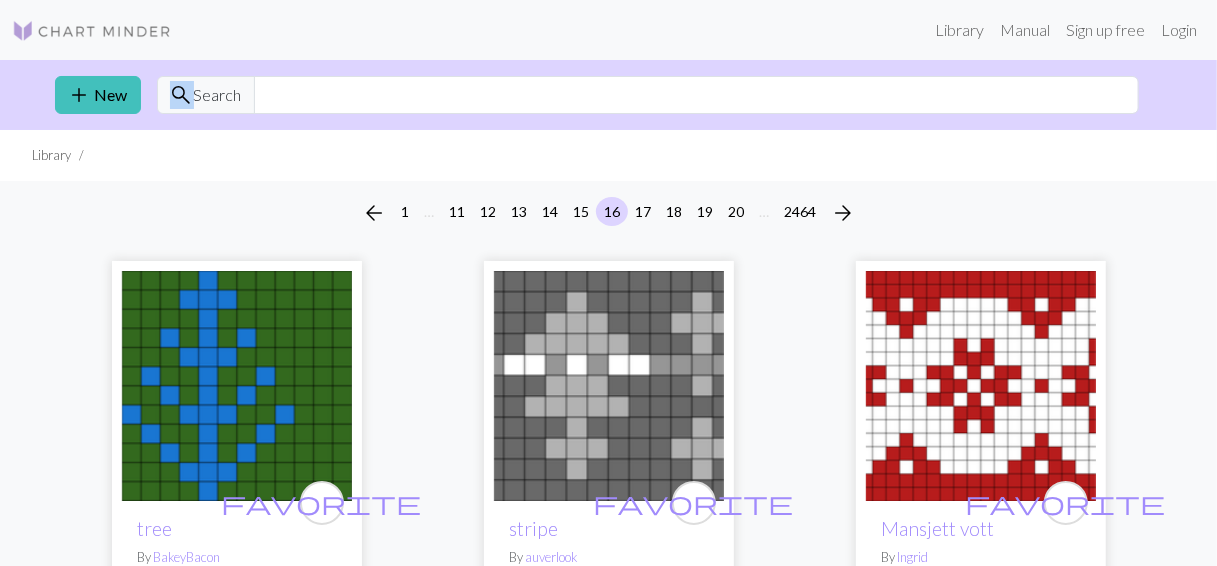 drag, startPoint x: 179, startPoint y: 88, endPoint x: 188, endPoint y: 93, distance: 10.29563 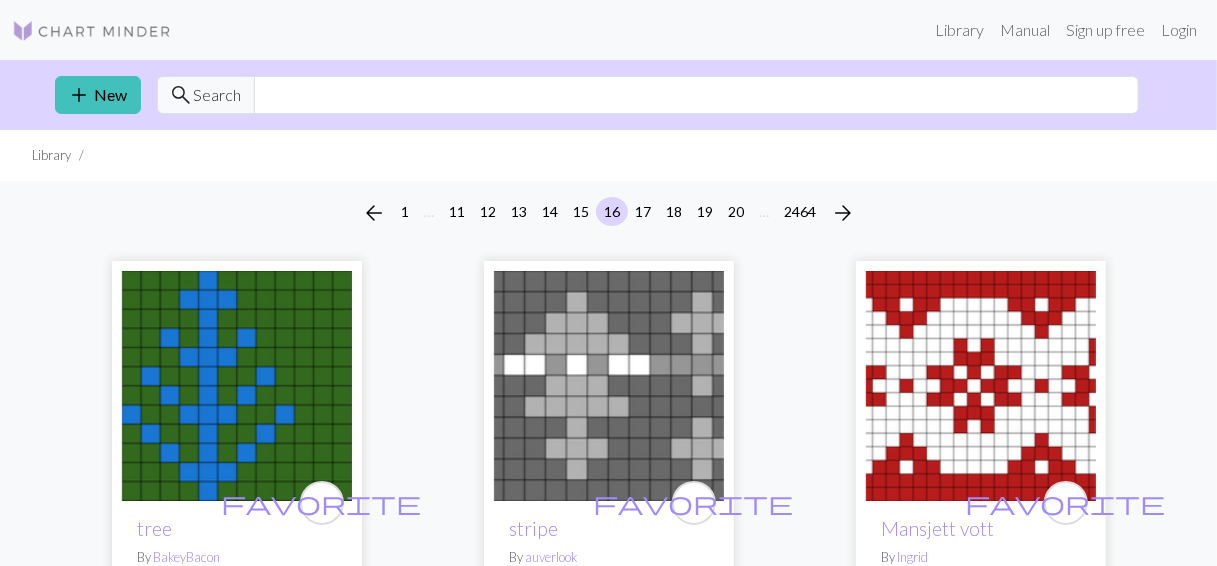 drag, startPoint x: 188, startPoint y: 93, endPoint x: 218, endPoint y: 97, distance: 30.265491 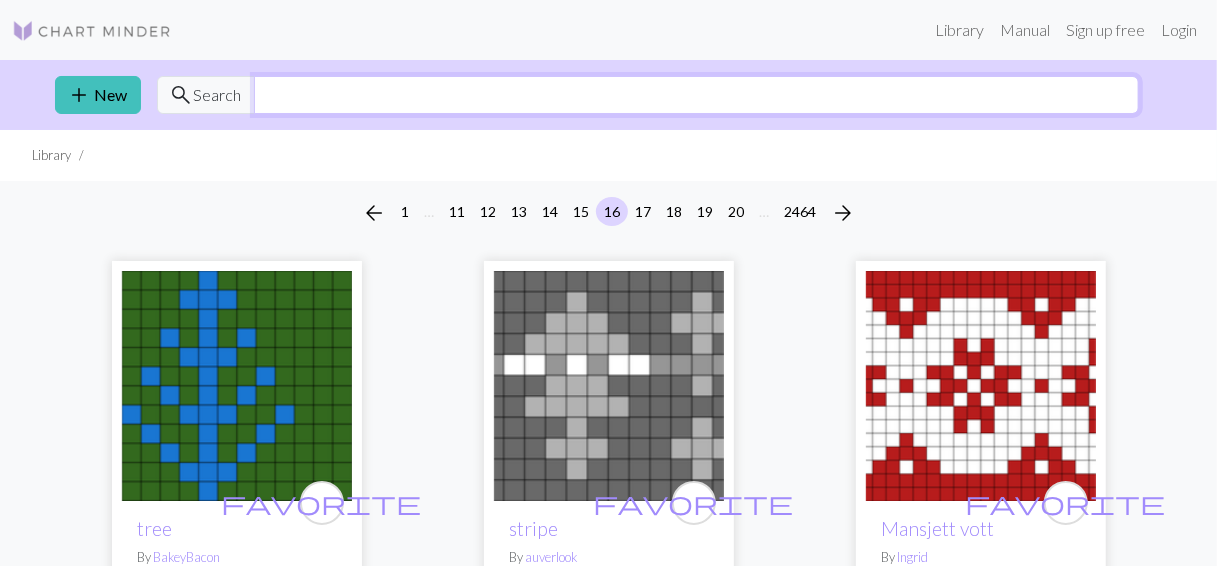 click at bounding box center [696, 95] 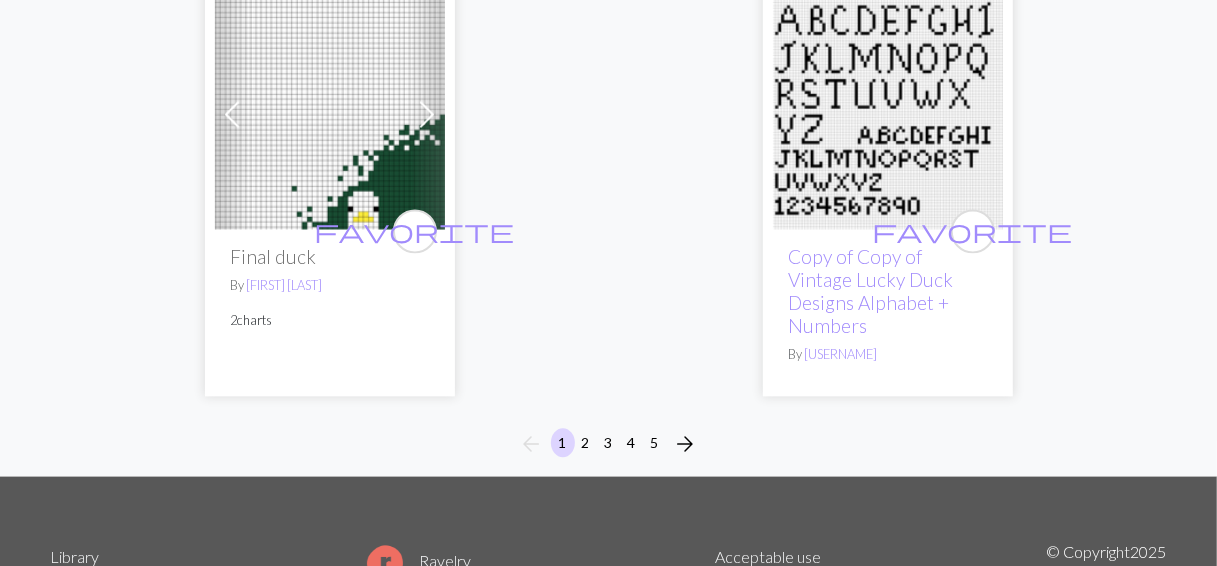 scroll, scrollTop: 6700, scrollLeft: 0, axis: vertical 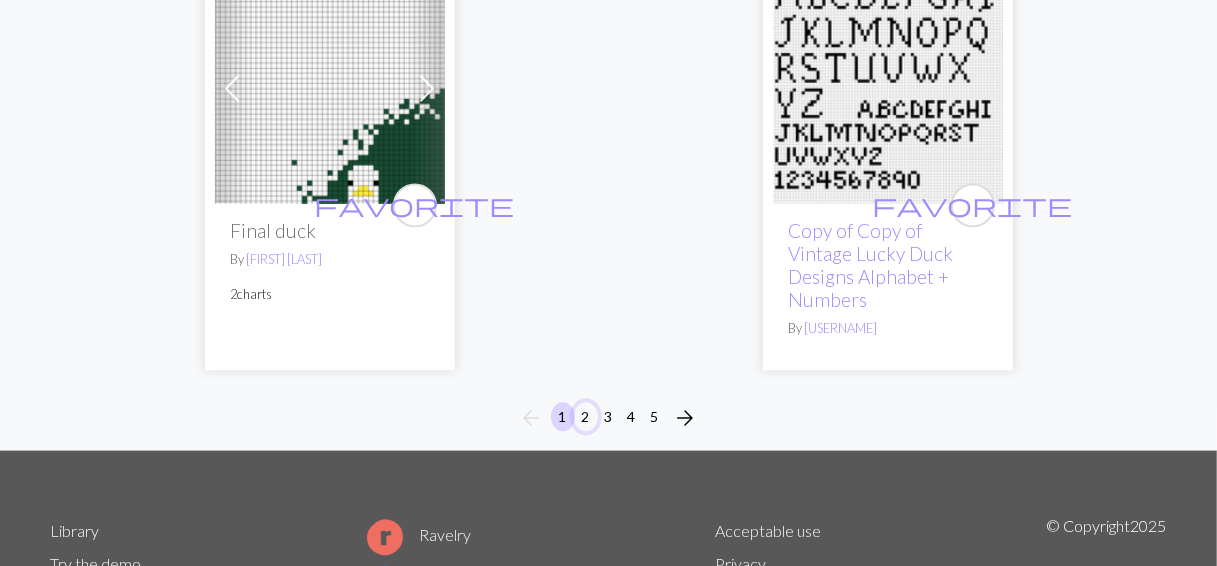 click on "2" at bounding box center (586, 416) 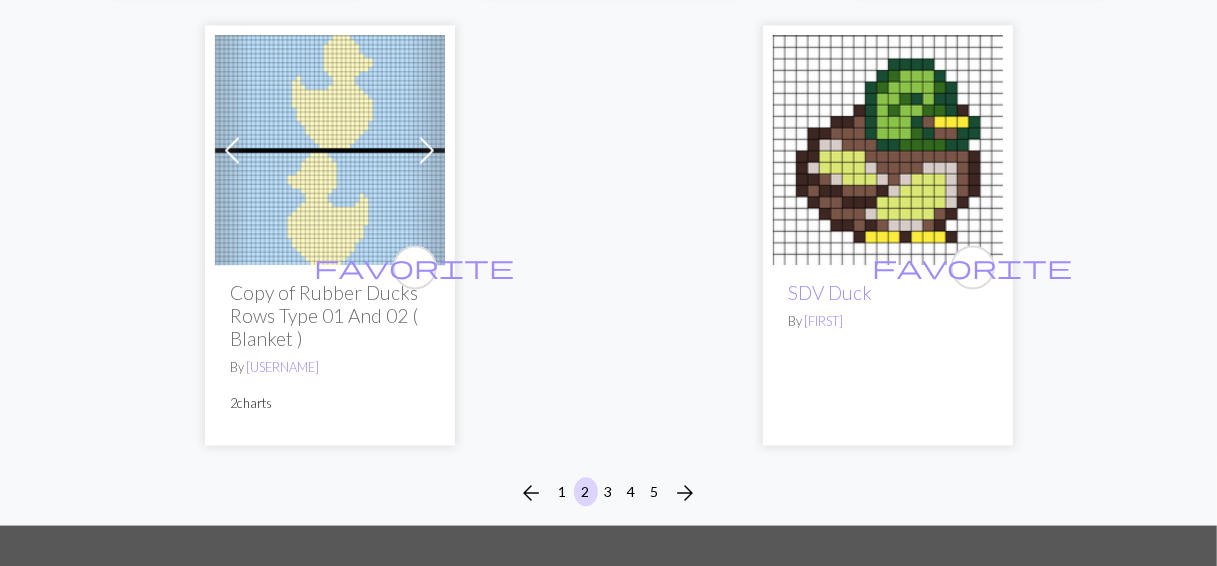 scroll, scrollTop: 6666, scrollLeft: 0, axis: vertical 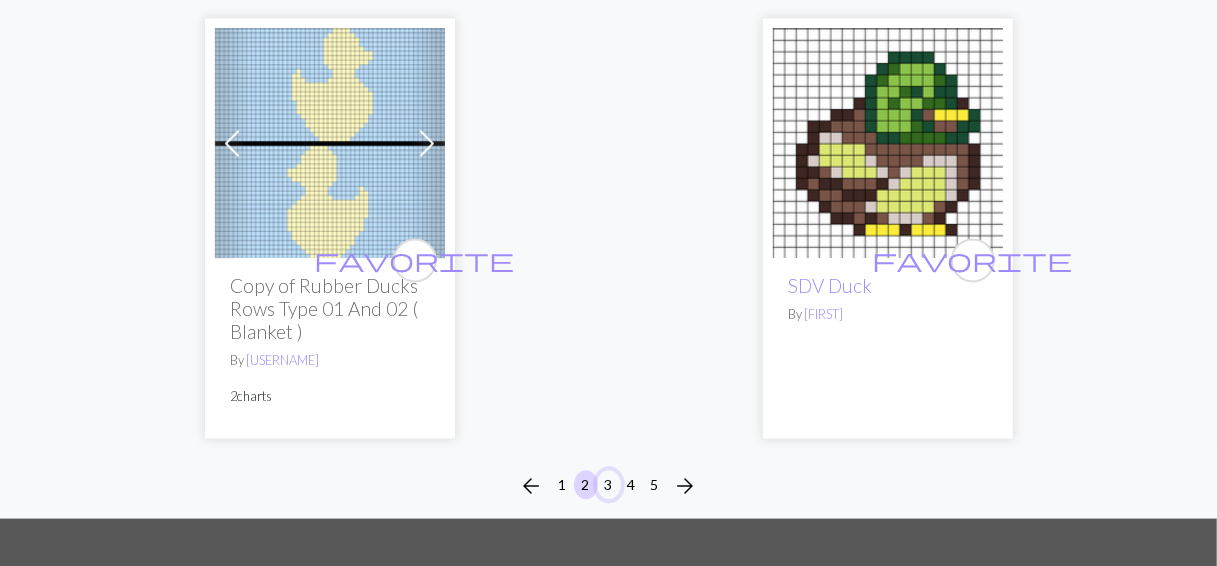 click on "3" at bounding box center [609, 484] 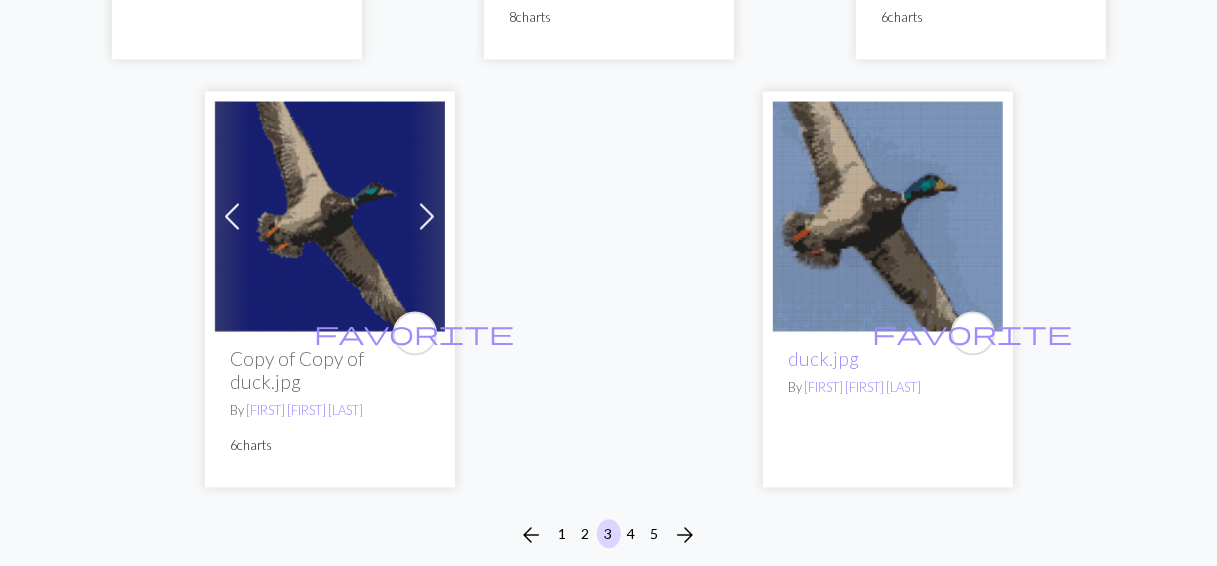 scroll, scrollTop: 6566, scrollLeft: 0, axis: vertical 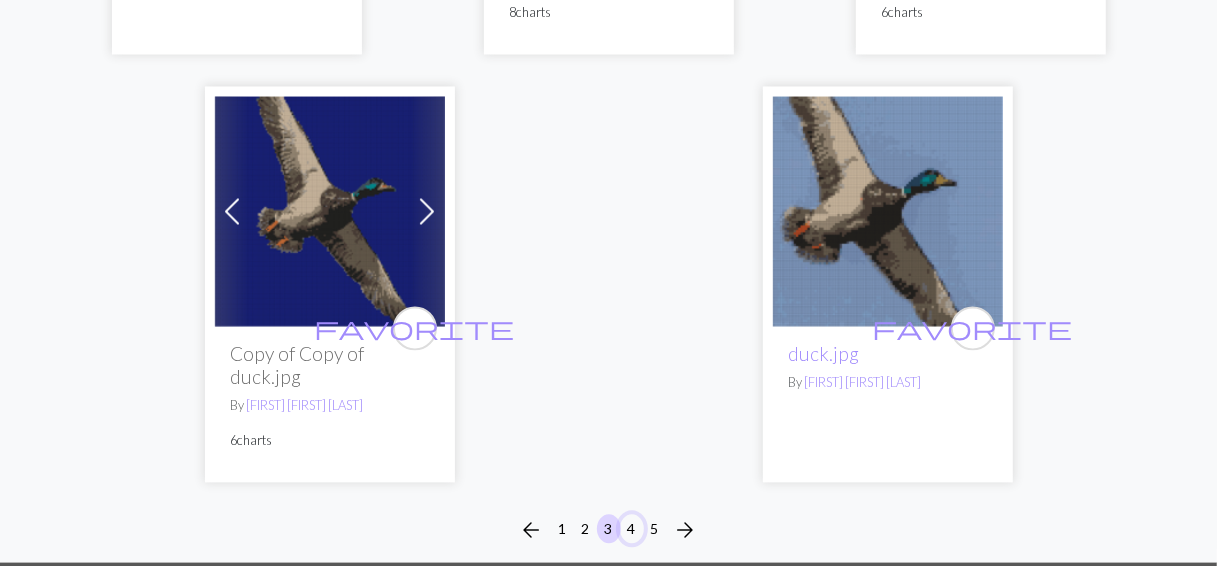 click on "4" at bounding box center [632, 528] 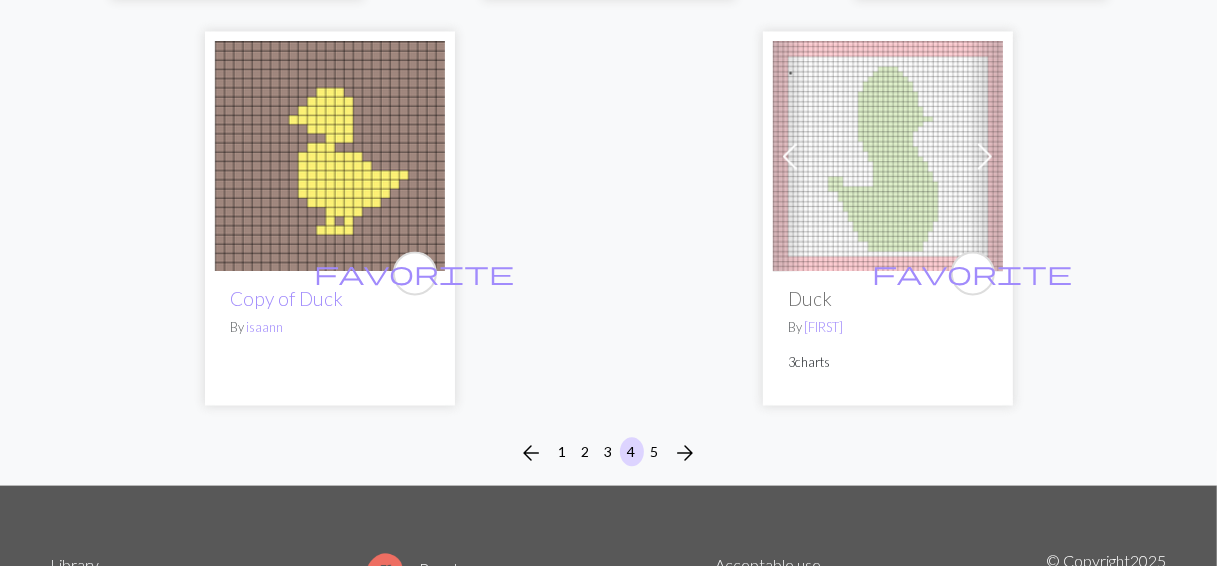scroll, scrollTop: 6700, scrollLeft: 0, axis: vertical 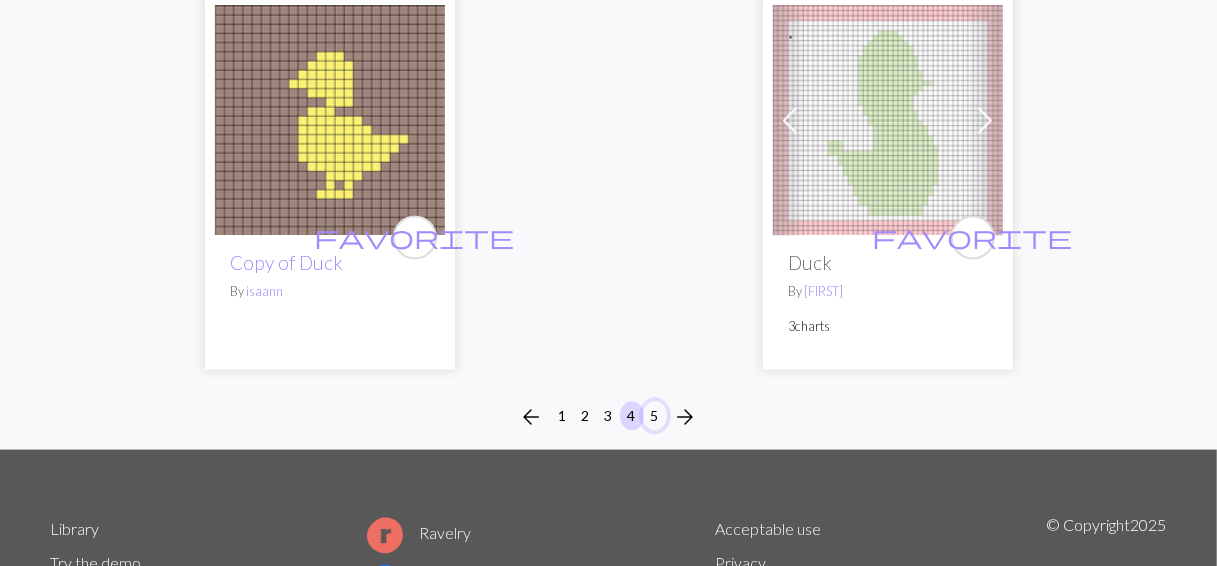 click on "5" at bounding box center [655, 415] 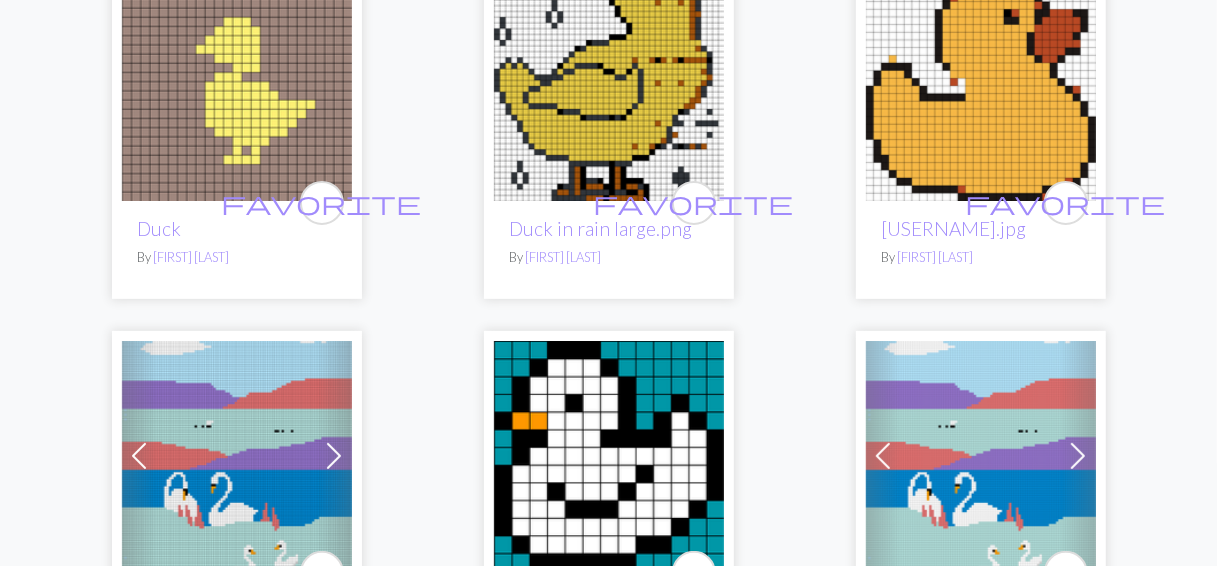 scroll, scrollTop: 0, scrollLeft: 0, axis: both 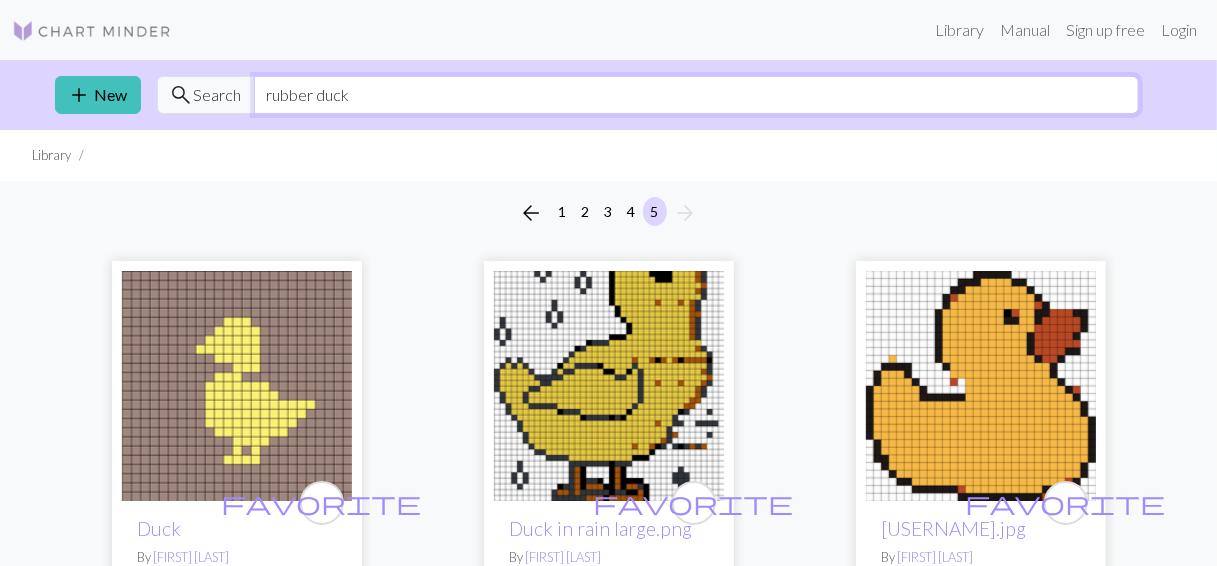 click on "rubber duck" at bounding box center (696, 95) 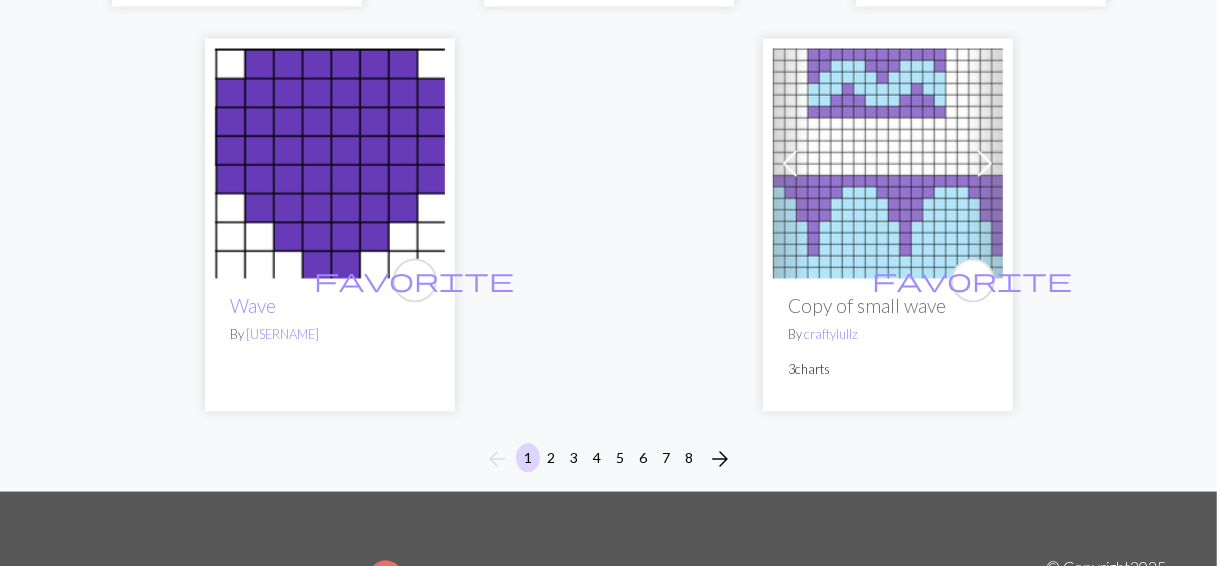 scroll, scrollTop: 6700, scrollLeft: 0, axis: vertical 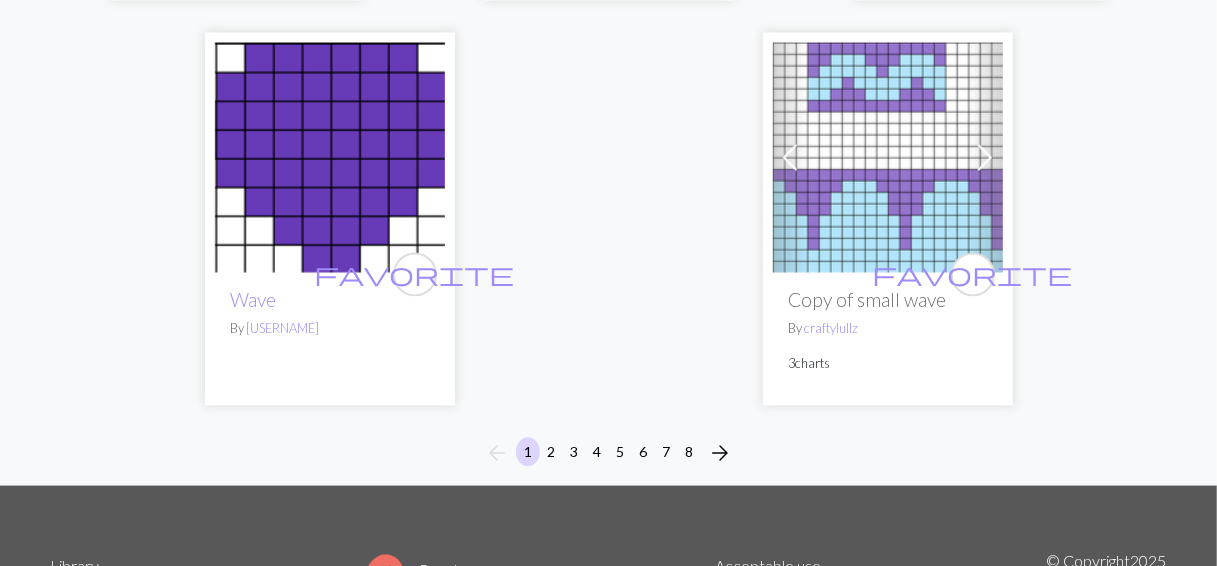 type on "waves\" 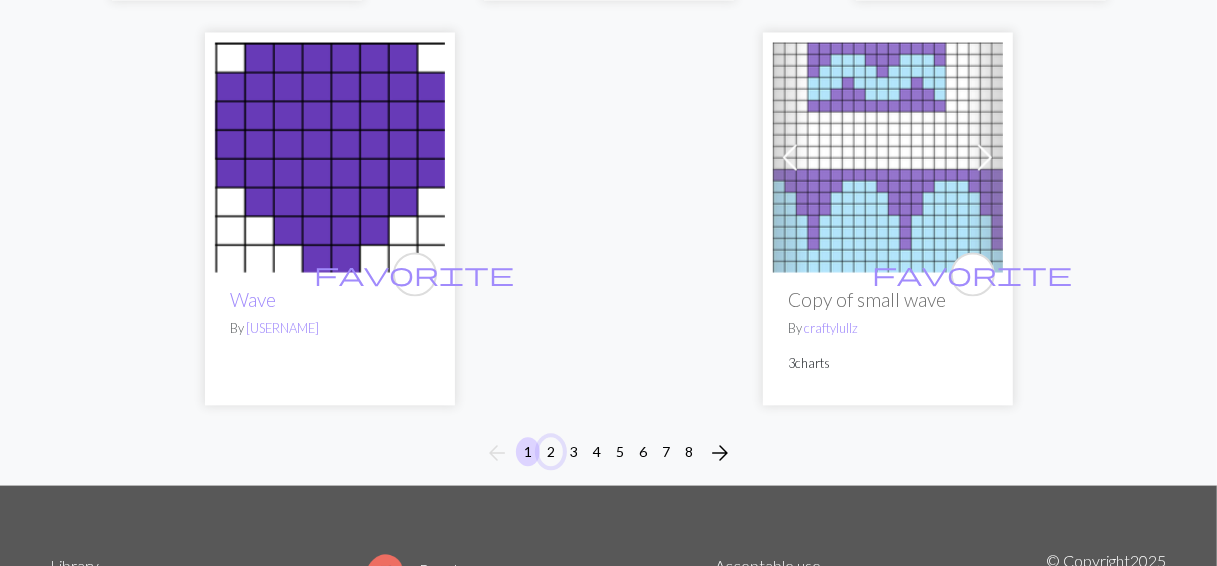 click on "2" at bounding box center (551, 451) 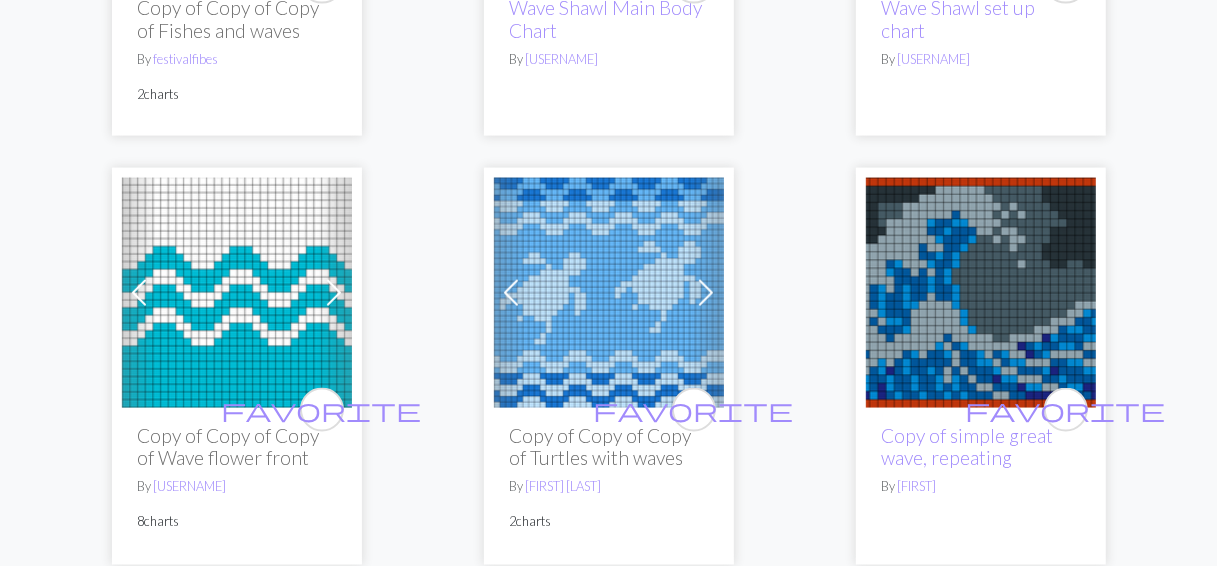 scroll, scrollTop: 6099, scrollLeft: 0, axis: vertical 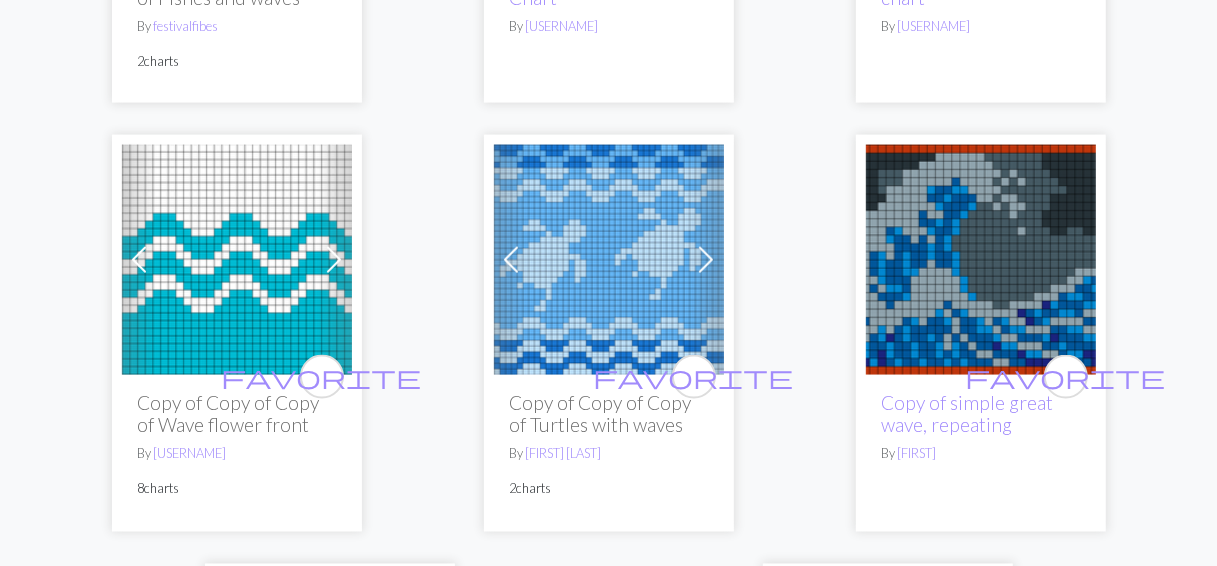 click at bounding box center (237, 260) 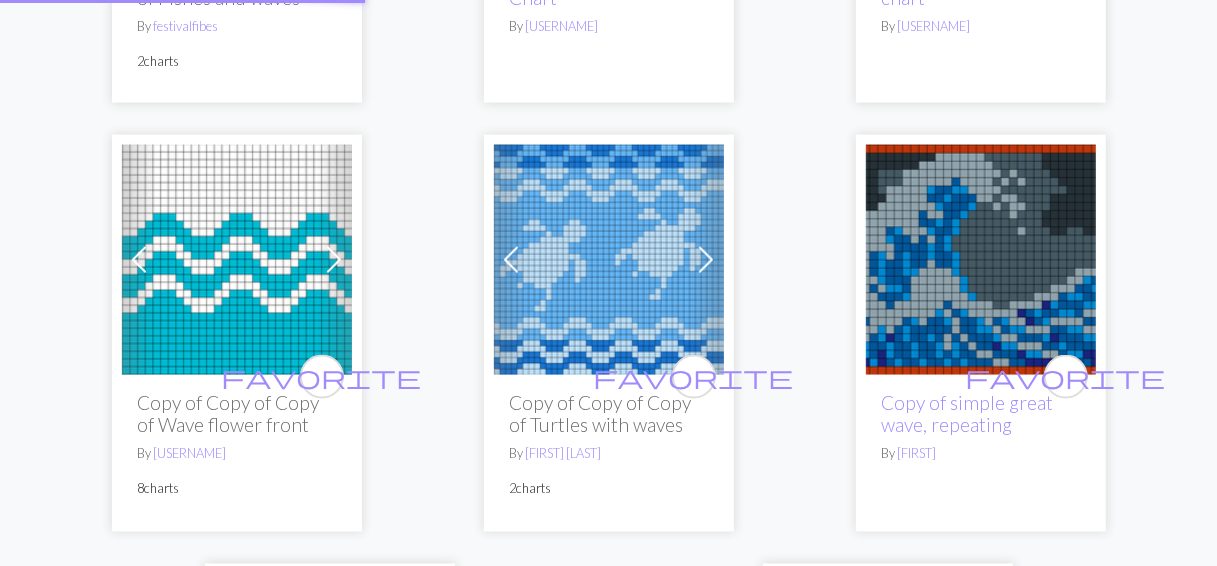 scroll, scrollTop: 0, scrollLeft: 0, axis: both 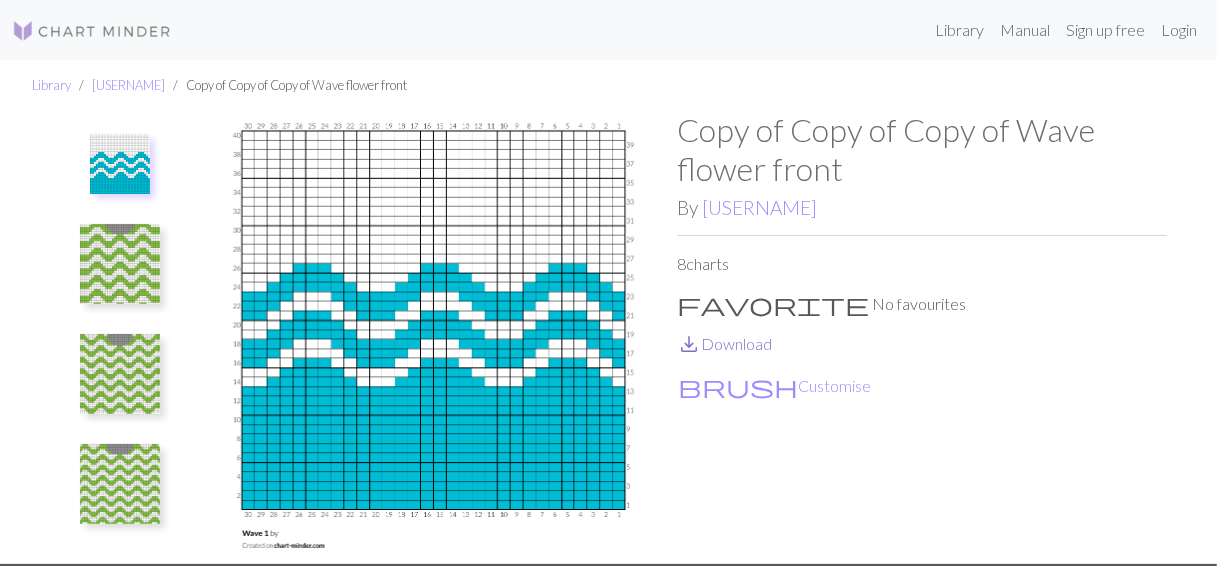 click on "save_alt  Download" at bounding box center (725, 343) 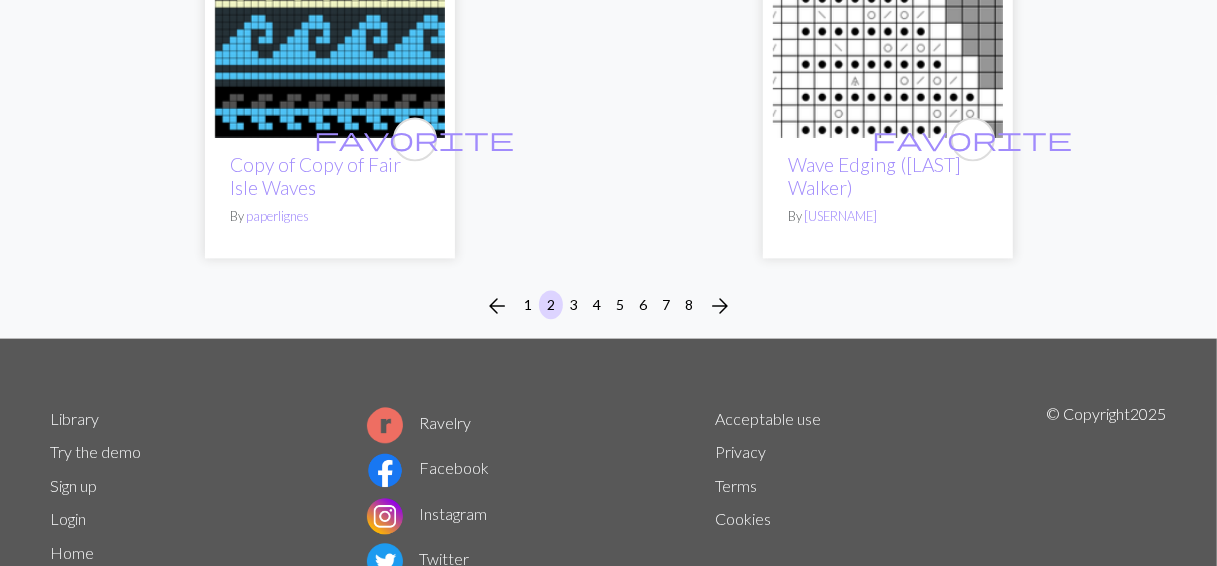 scroll, scrollTop: 6767, scrollLeft: 0, axis: vertical 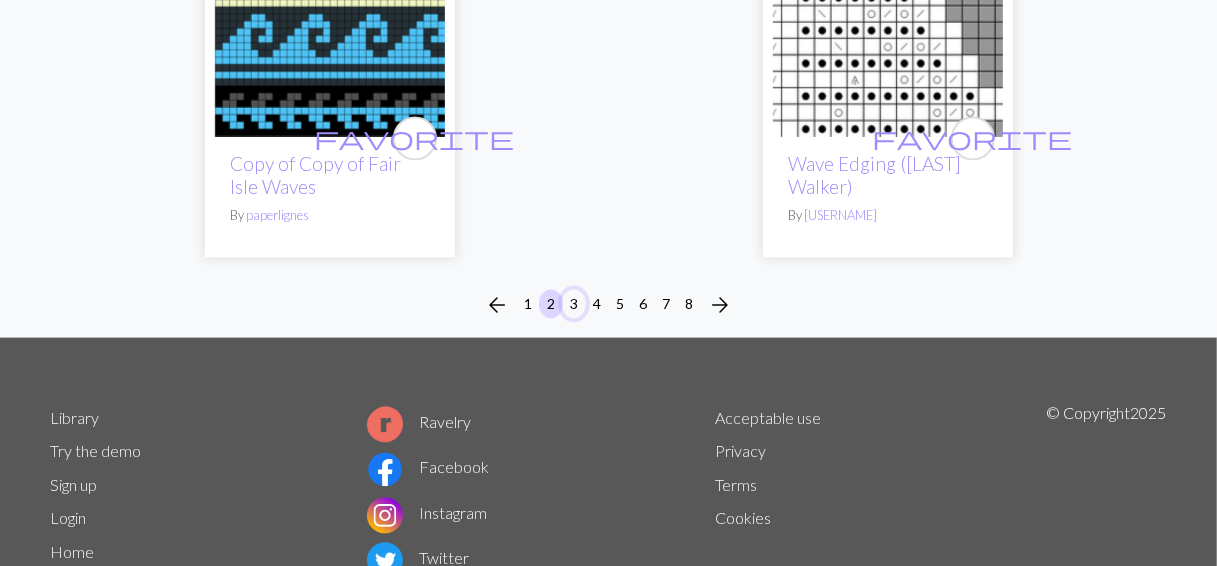 click on "3" at bounding box center (574, 303) 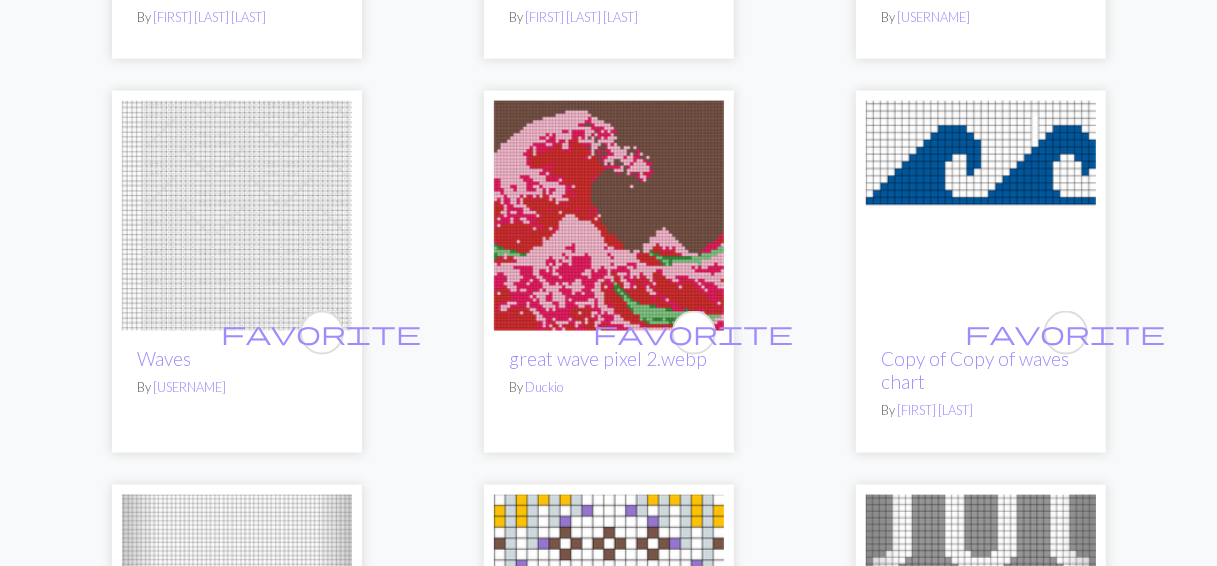 scroll, scrollTop: 1533, scrollLeft: 0, axis: vertical 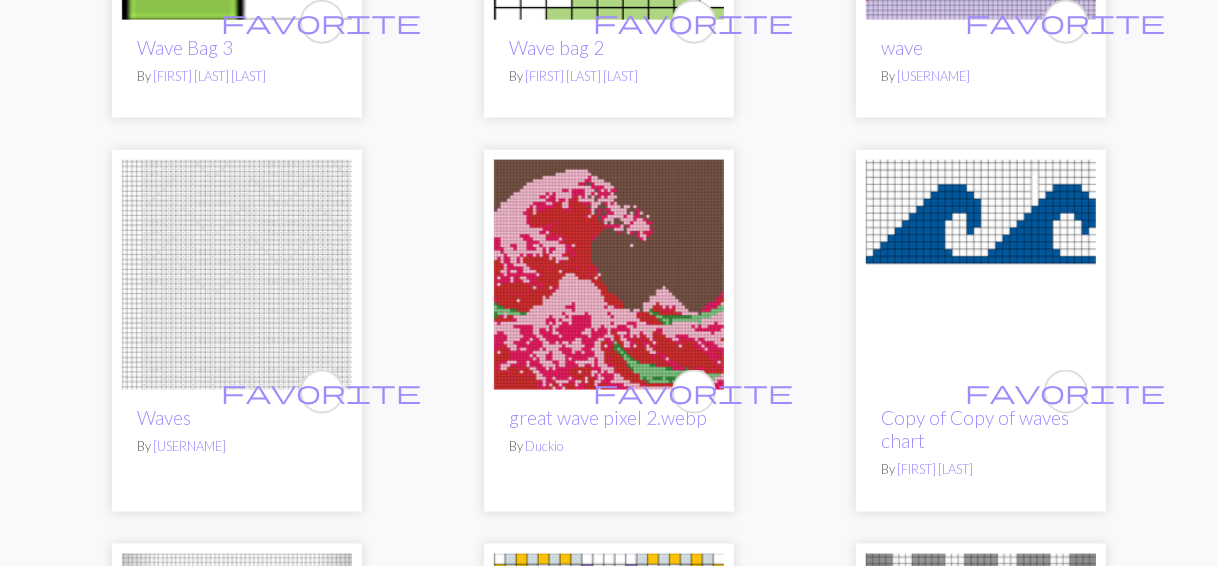 click at bounding box center (237, 275) 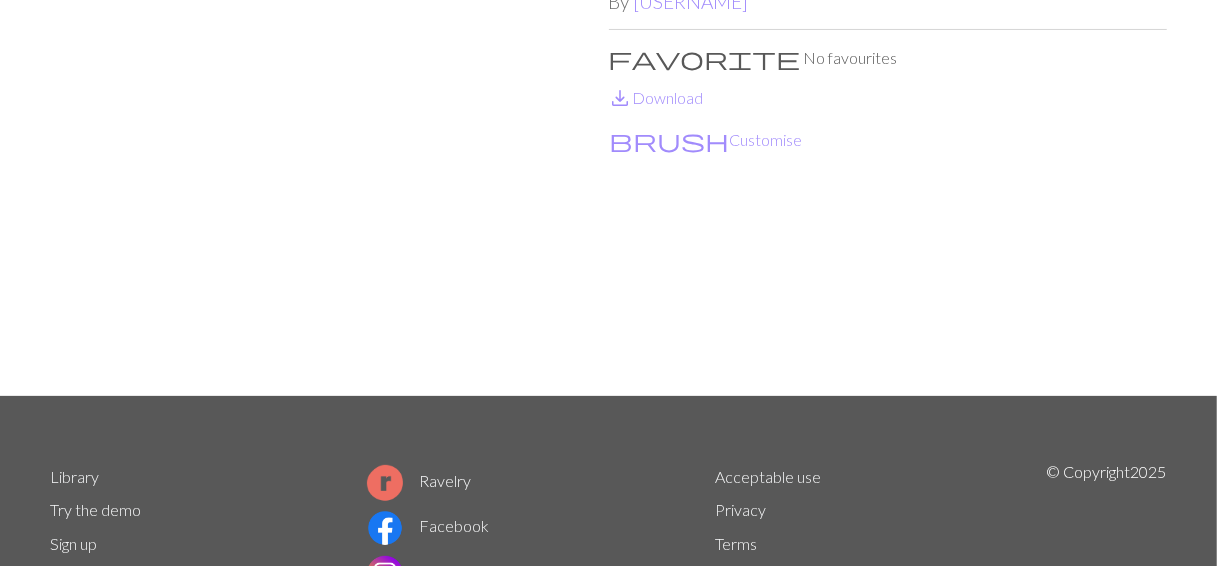 scroll, scrollTop: 0, scrollLeft: 0, axis: both 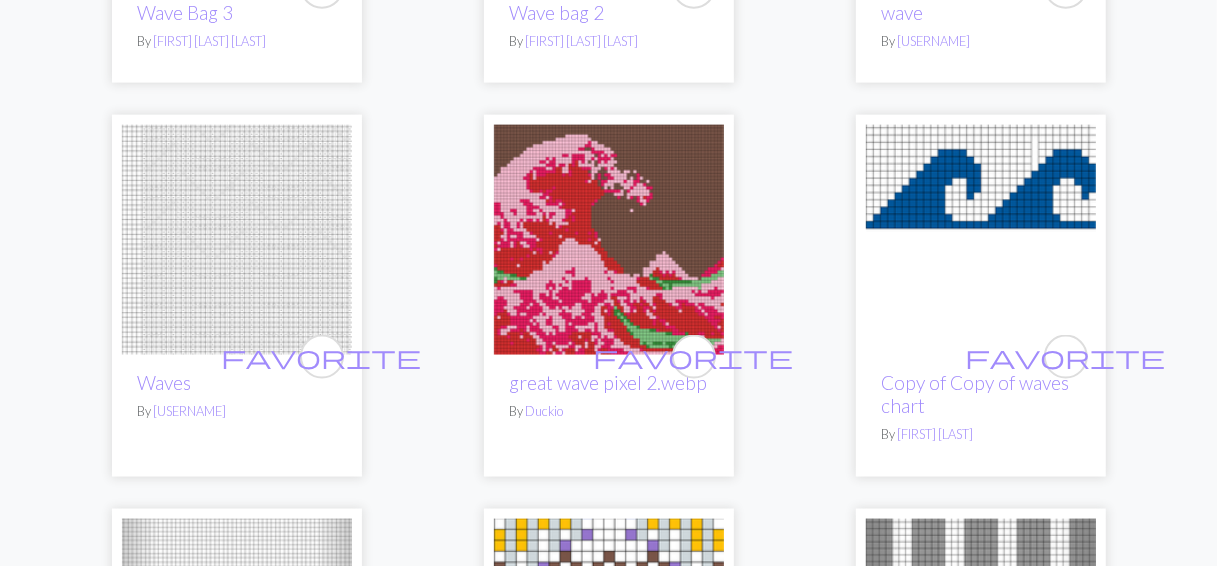click at bounding box center [981, 240] 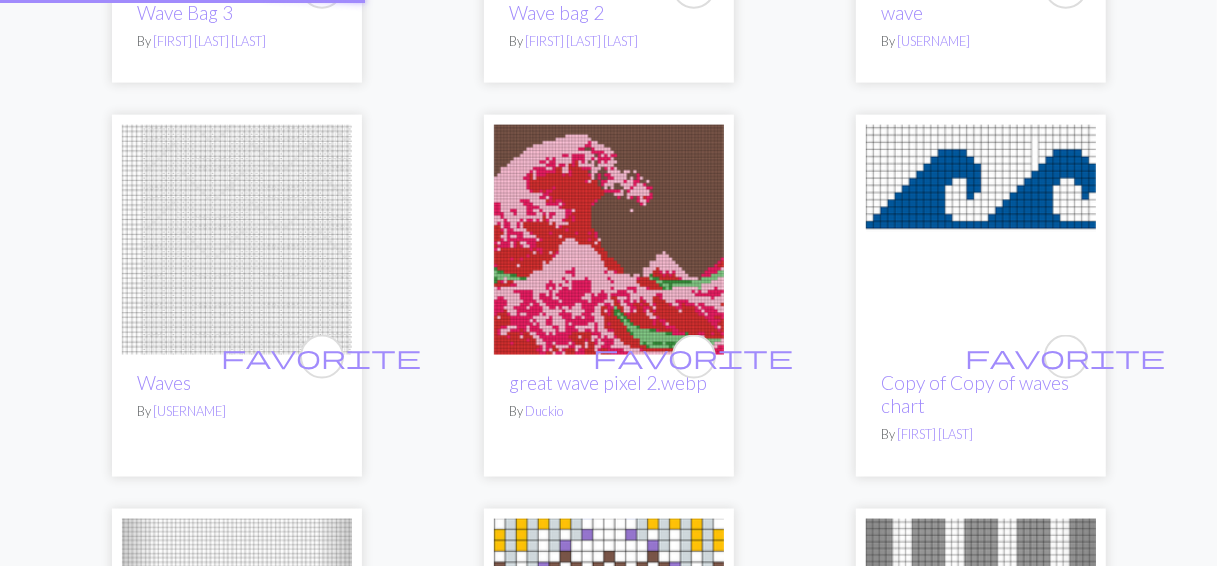 scroll, scrollTop: 0, scrollLeft: 0, axis: both 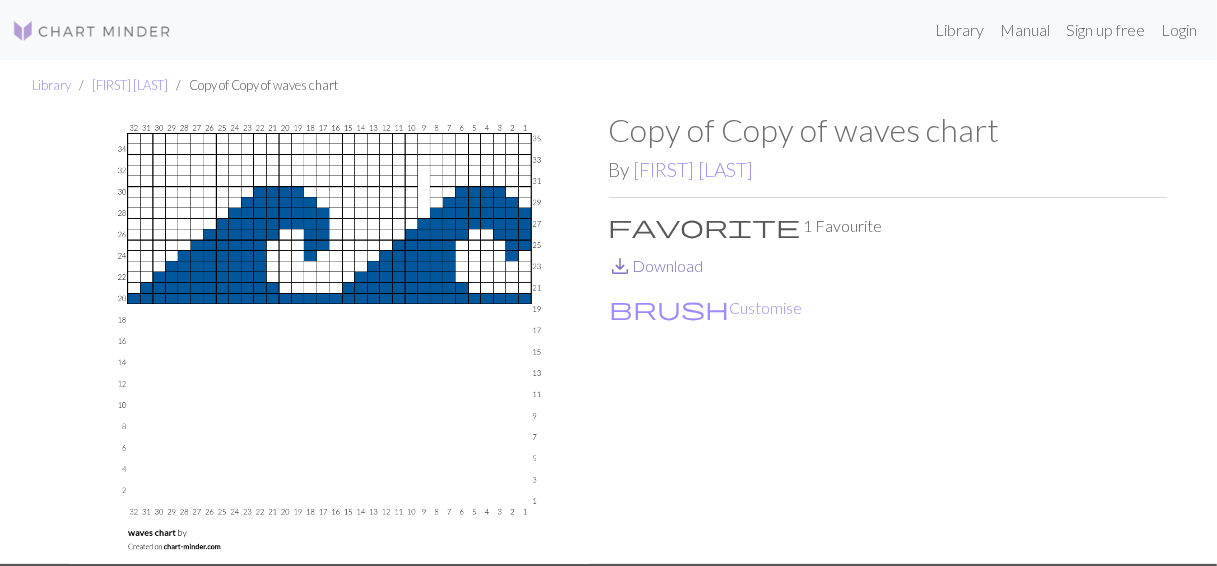 click on "save_alt  Download" at bounding box center [656, 265] 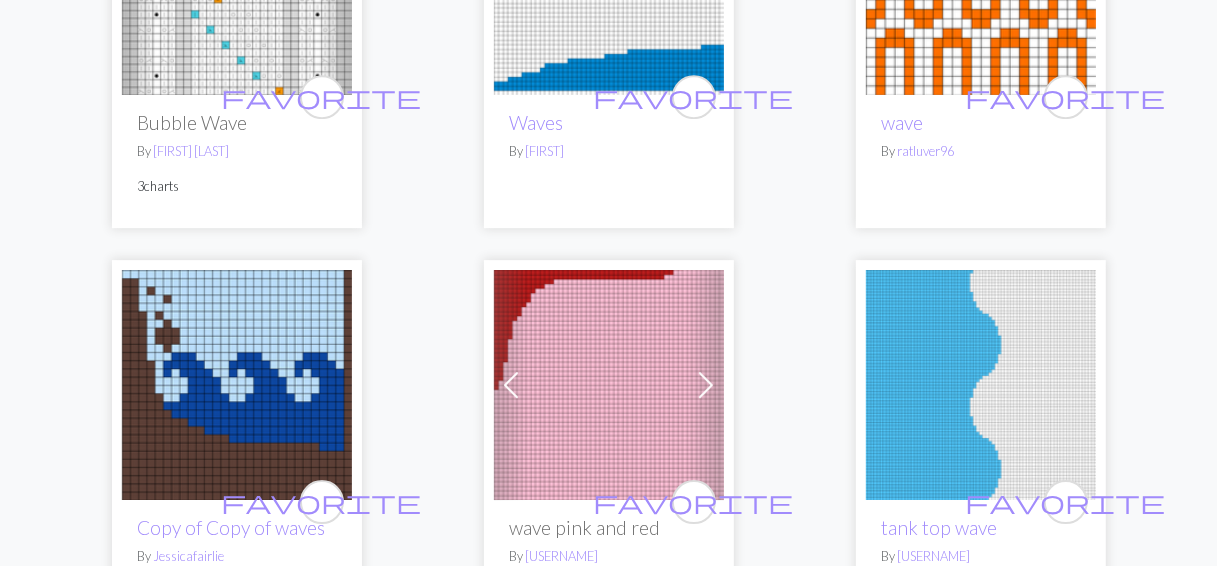 scroll, scrollTop: 3471, scrollLeft: 0, axis: vertical 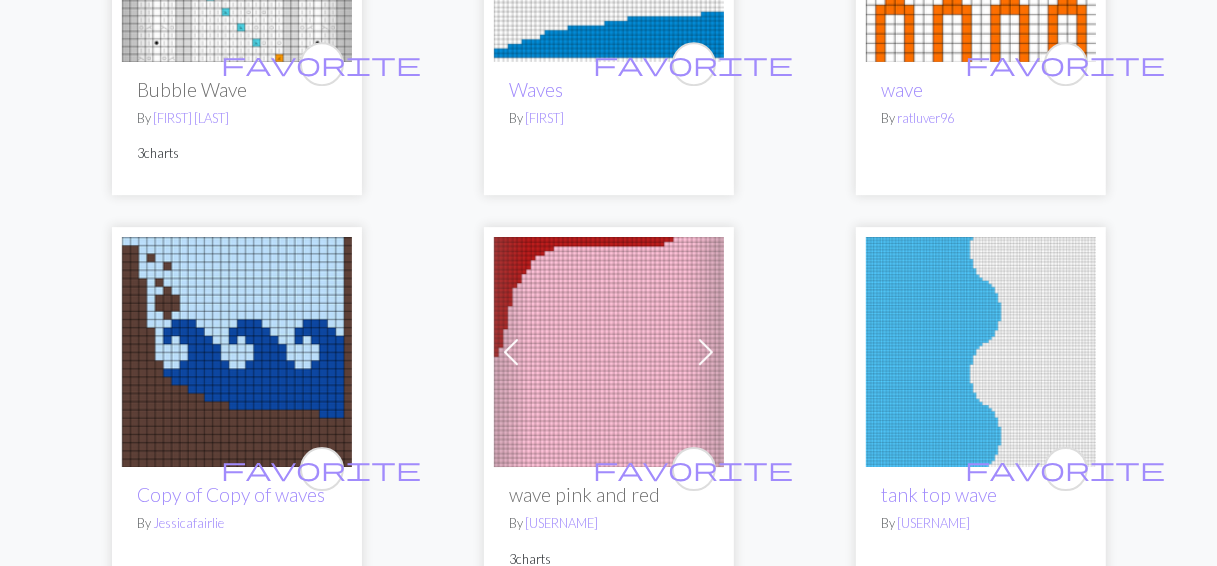 click at bounding box center [237, 352] 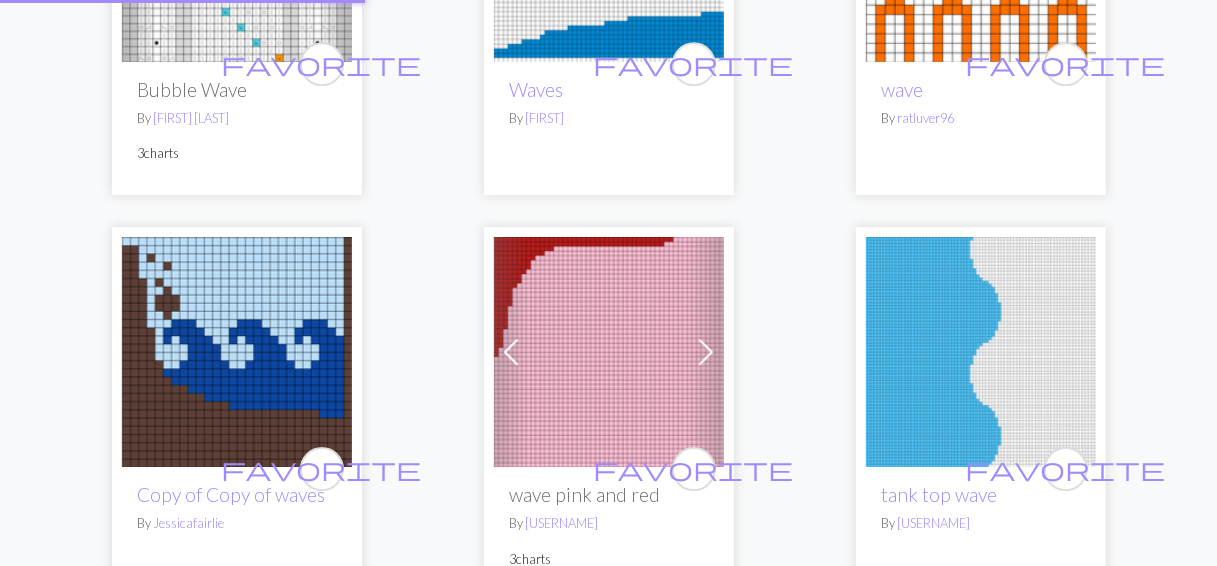 scroll, scrollTop: 0, scrollLeft: 0, axis: both 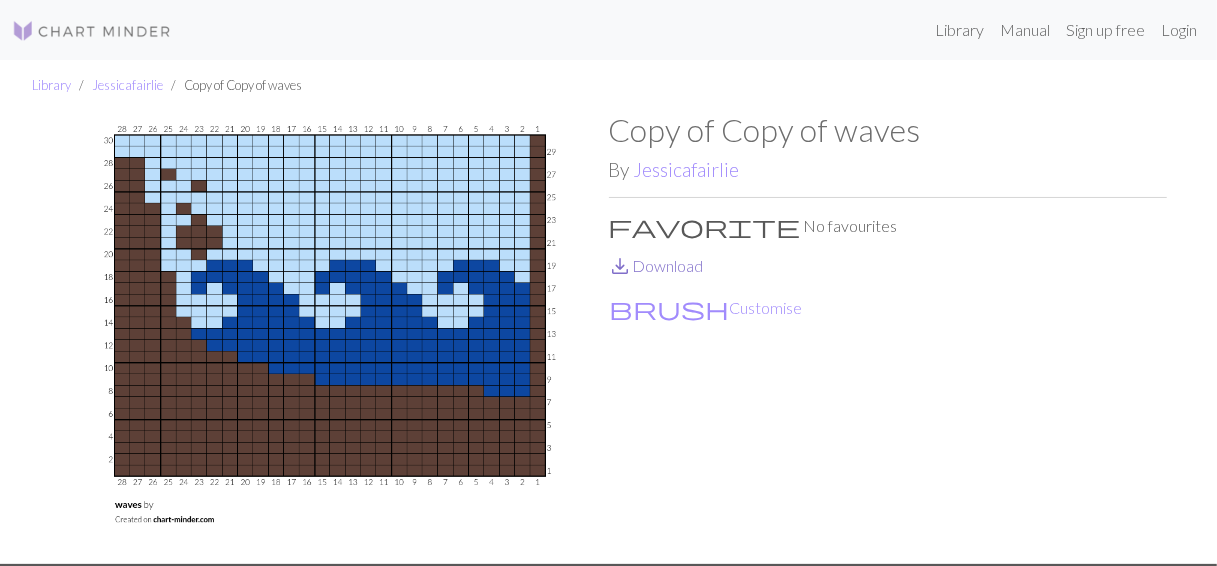click on "save_alt  Download" at bounding box center [656, 265] 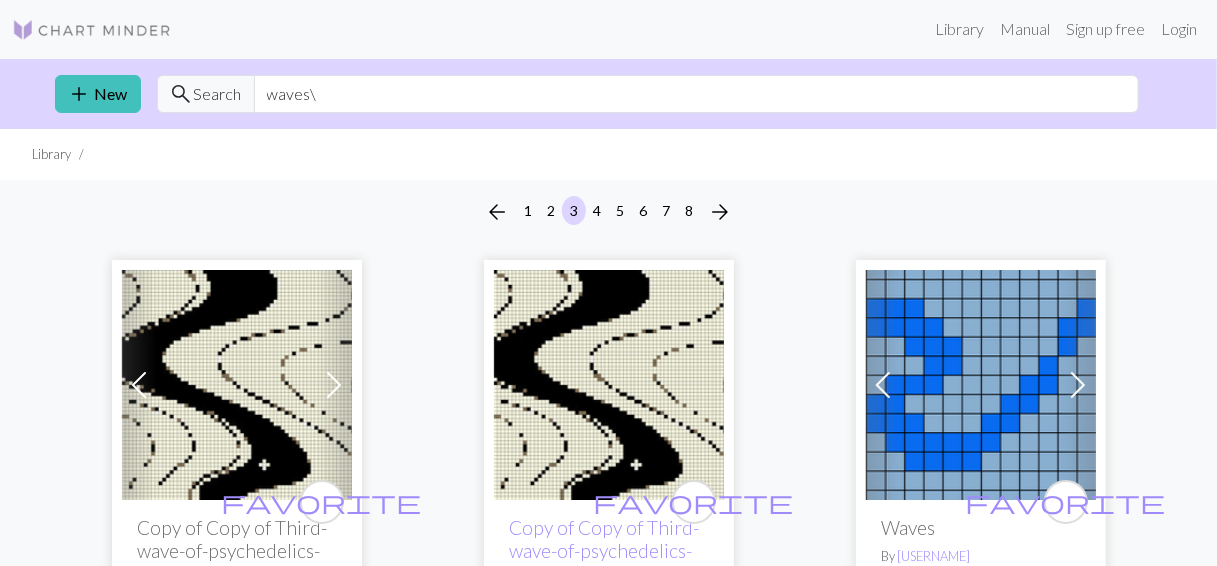 scroll, scrollTop: 0, scrollLeft: 0, axis: both 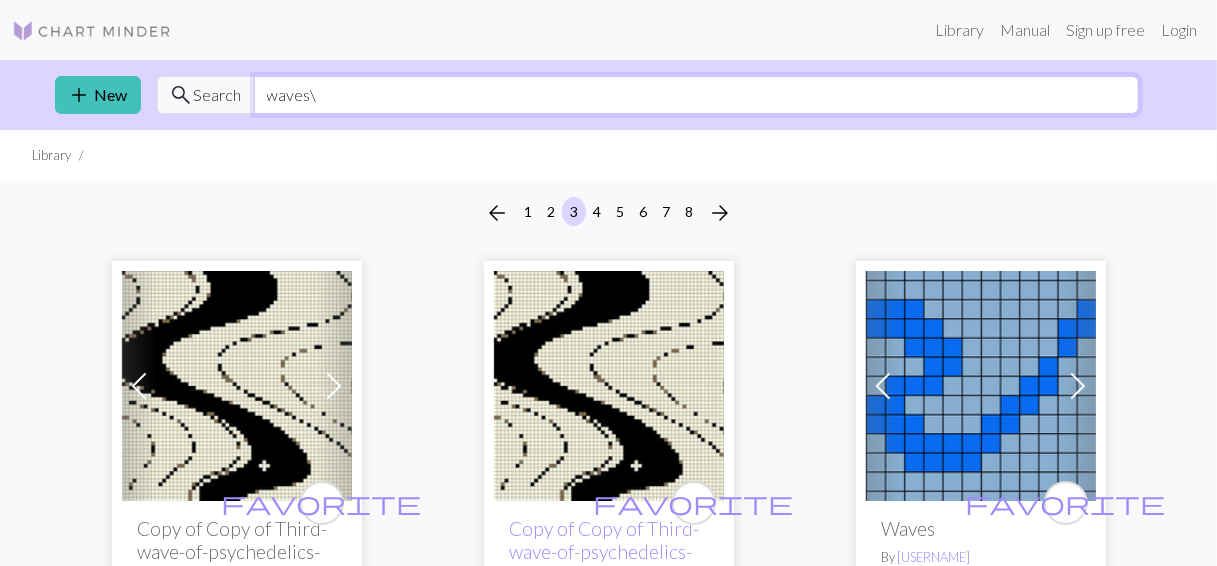 drag, startPoint x: 325, startPoint y: 95, endPoint x: 254, endPoint y: 105, distance: 71.70077 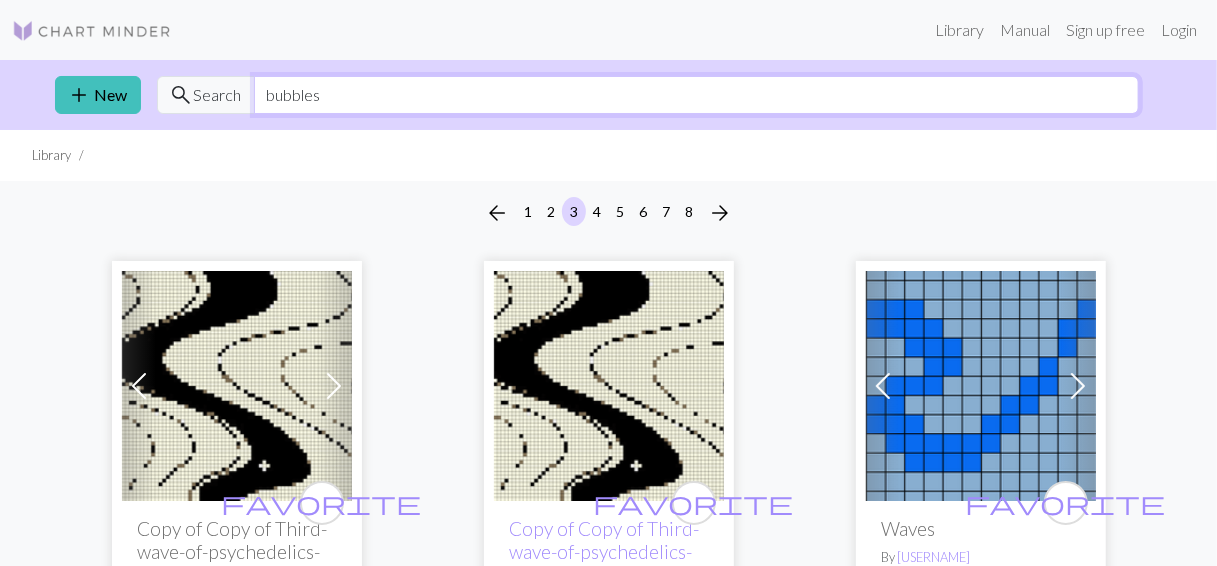 type on "bubbles" 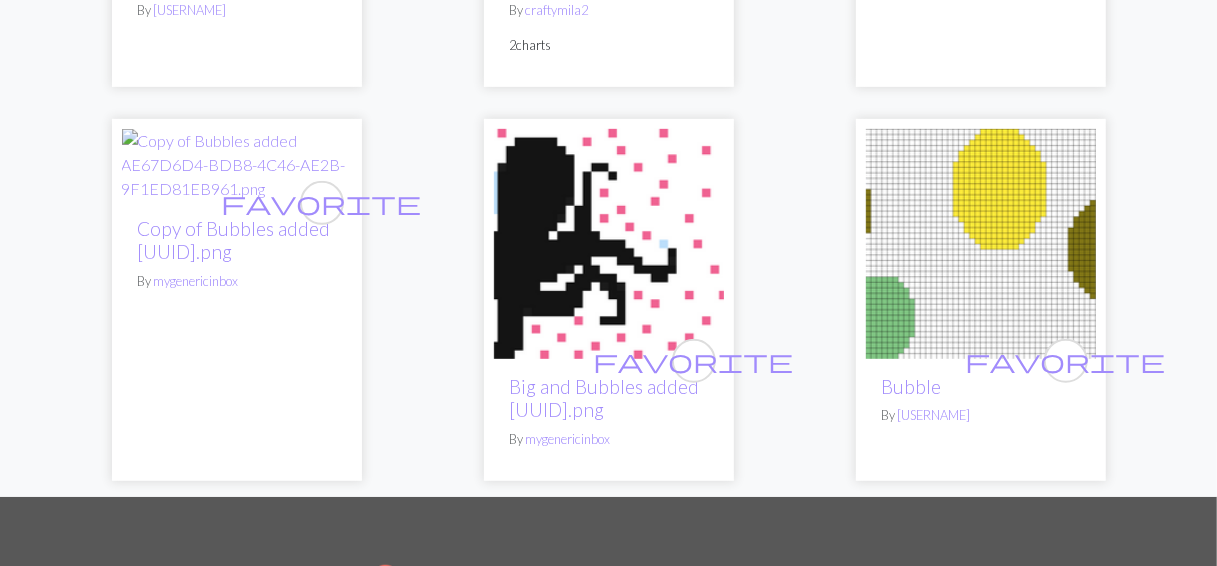 scroll, scrollTop: 4858, scrollLeft: 0, axis: vertical 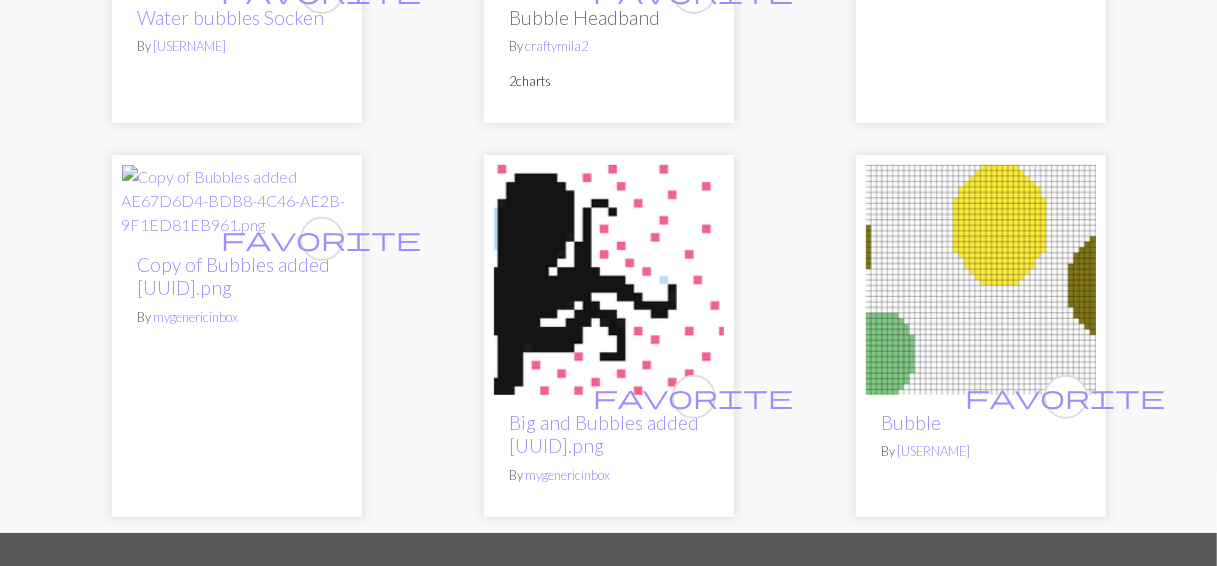 click at bounding box center [981, 280] 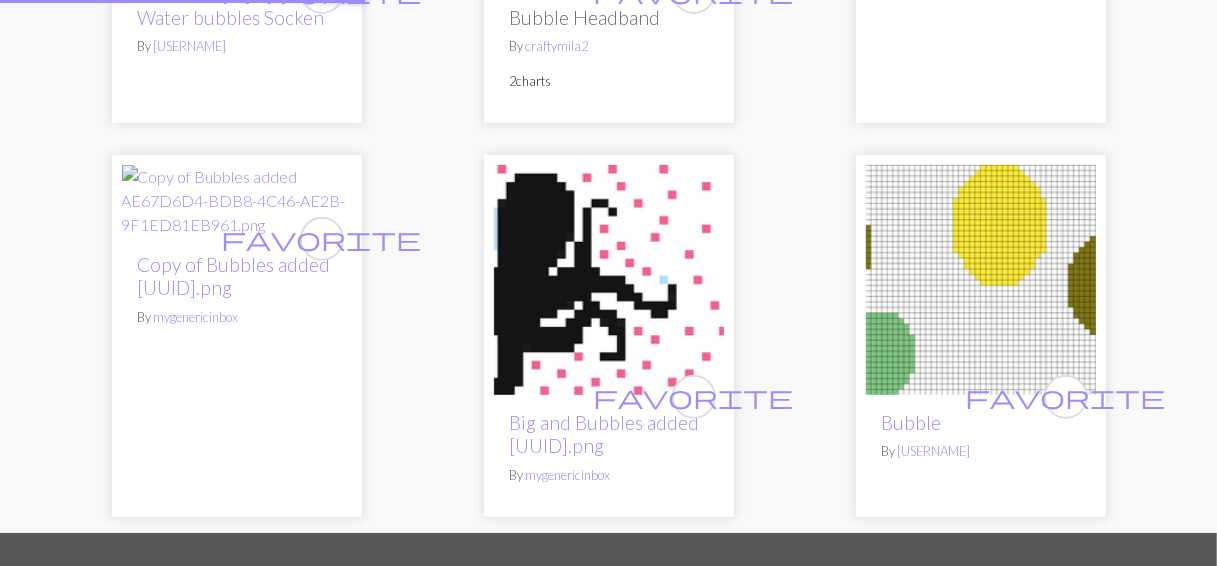 scroll, scrollTop: 0, scrollLeft: 0, axis: both 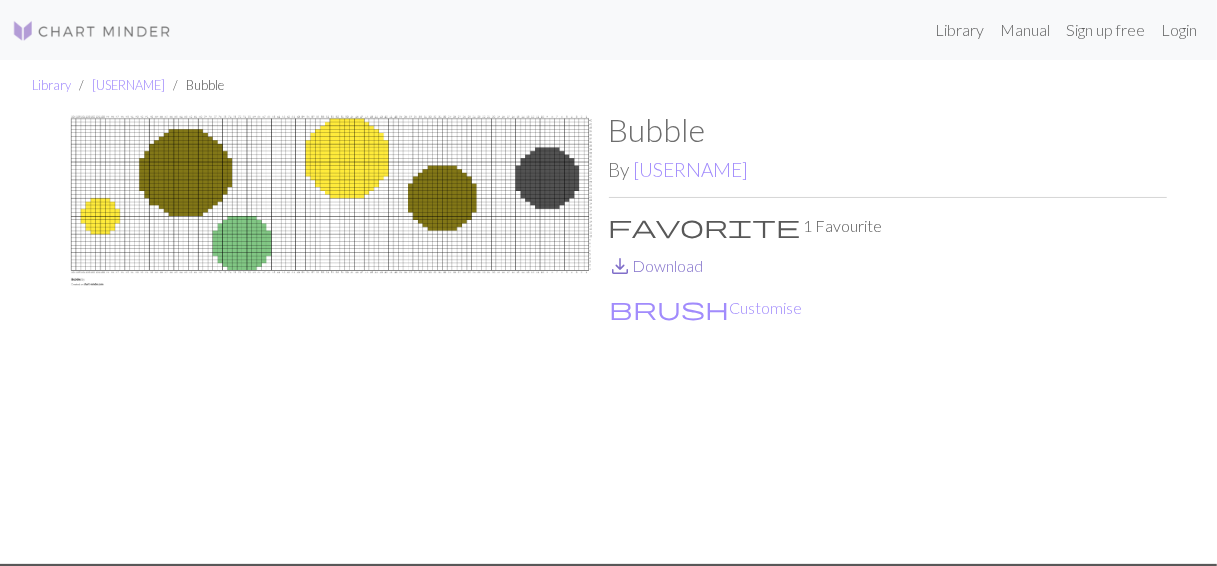 click on "save_alt  Download" at bounding box center (656, 265) 